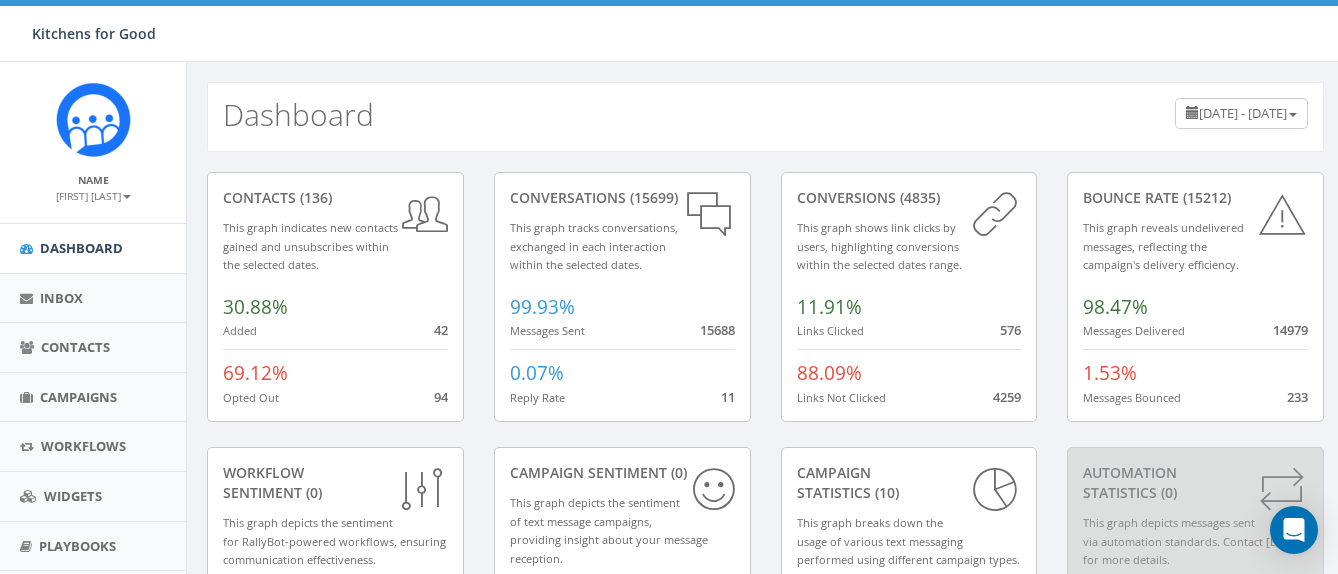 scroll, scrollTop: 0, scrollLeft: 0, axis: both 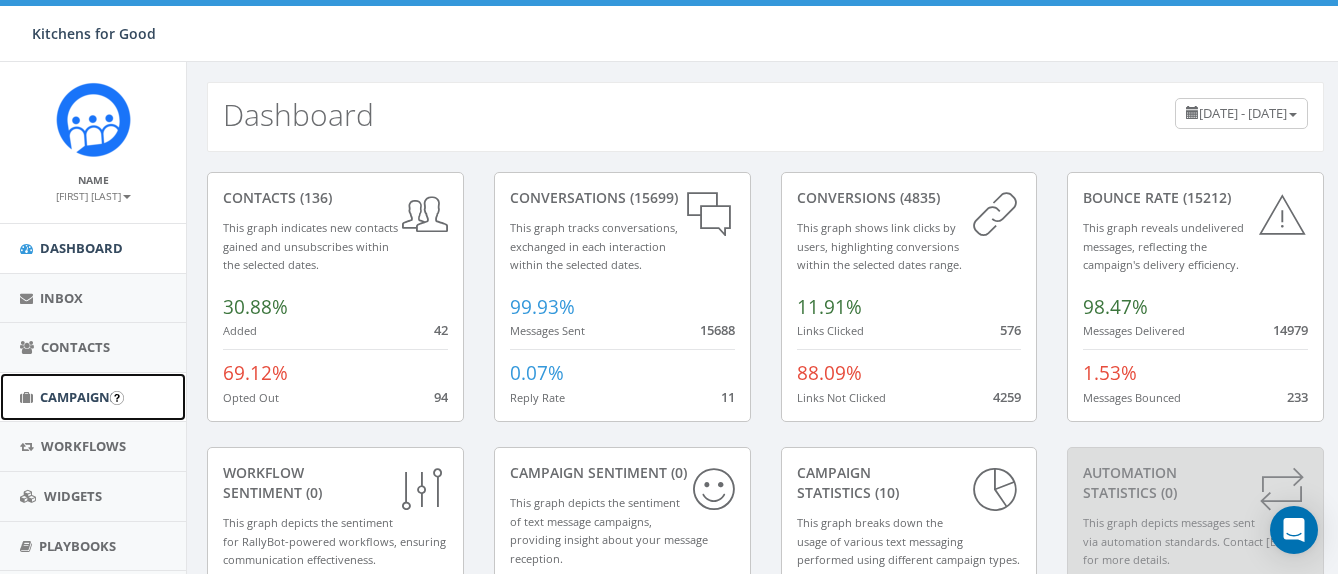 click on "Campaigns" at bounding box center (78, 397) 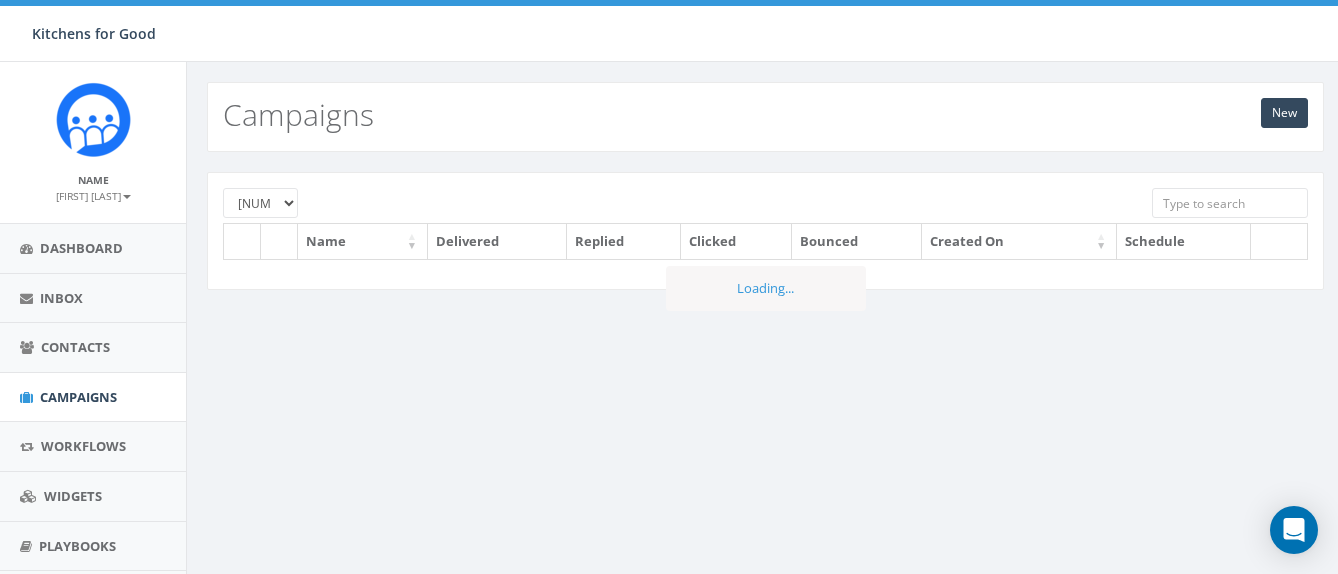scroll, scrollTop: 0, scrollLeft: 0, axis: both 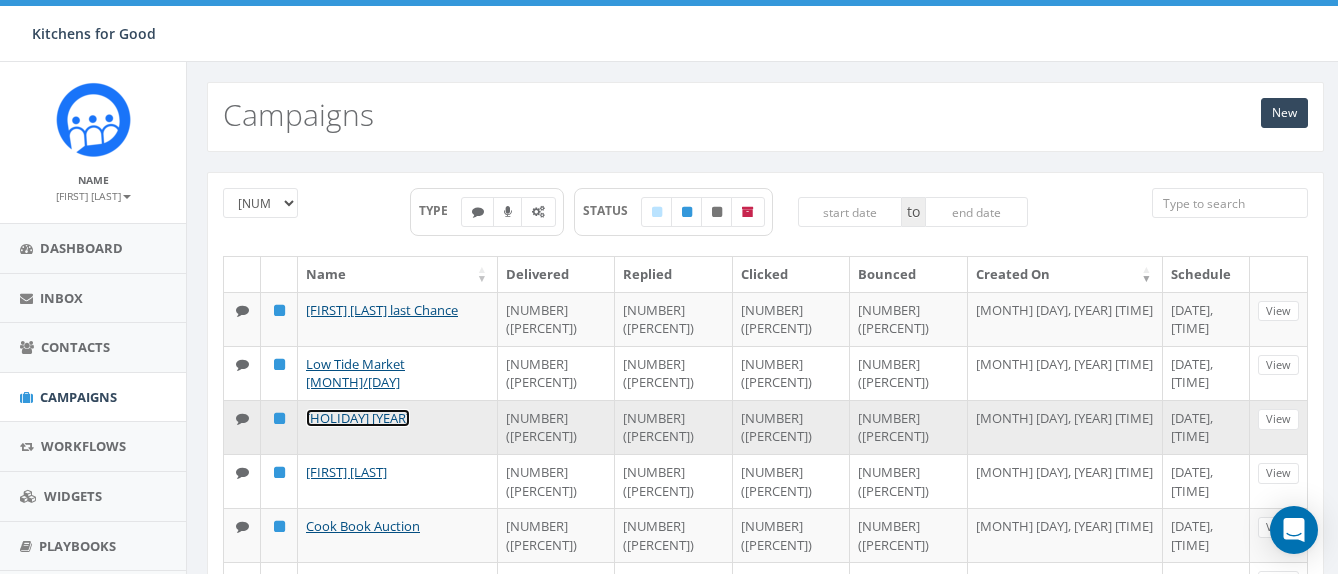click on "Memorial Day 2025" at bounding box center (358, 418) 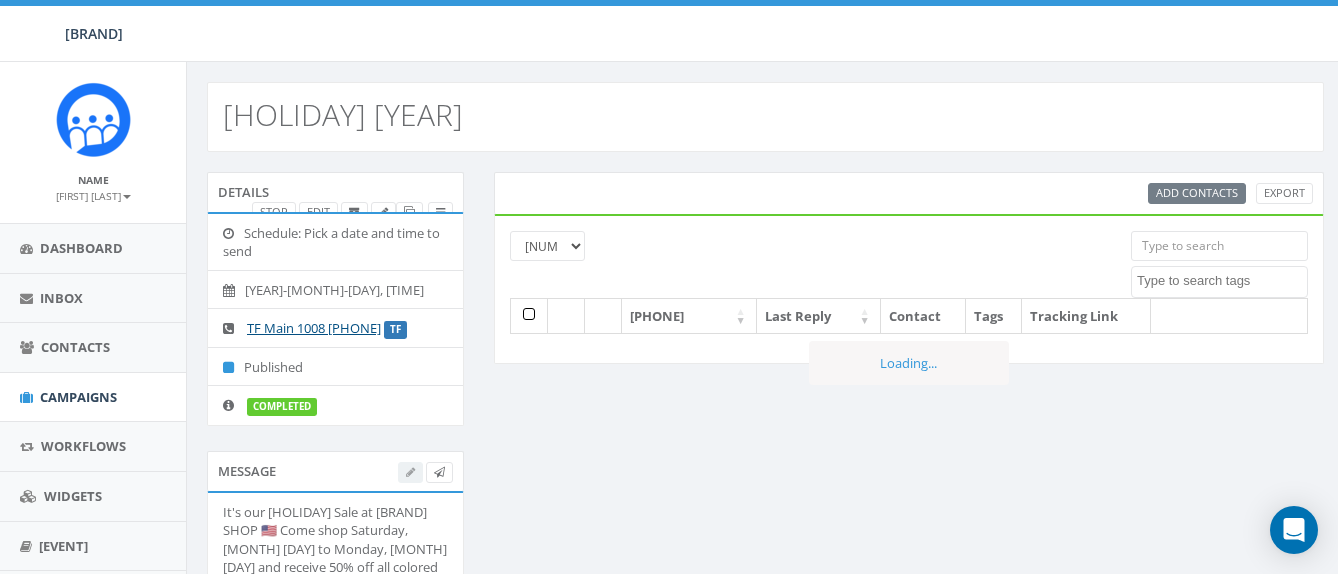 scroll, scrollTop: 0, scrollLeft: 0, axis: both 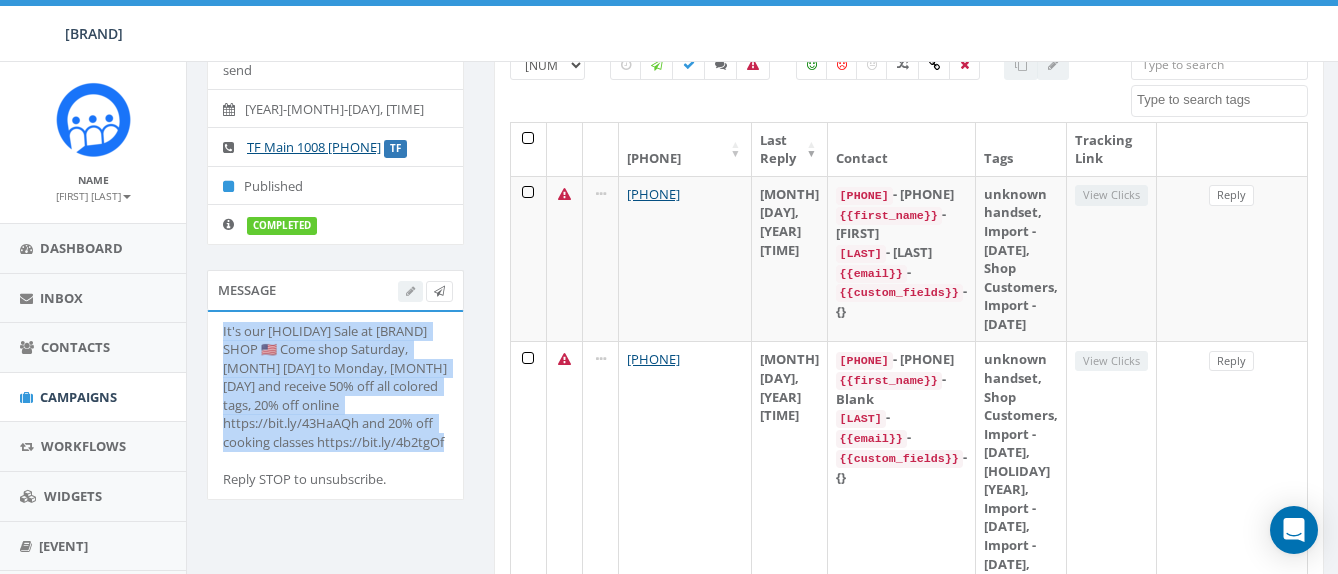drag, startPoint x: 450, startPoint y: 463, endPoint x: 221, endPoint y: 357, distance: 252.34302 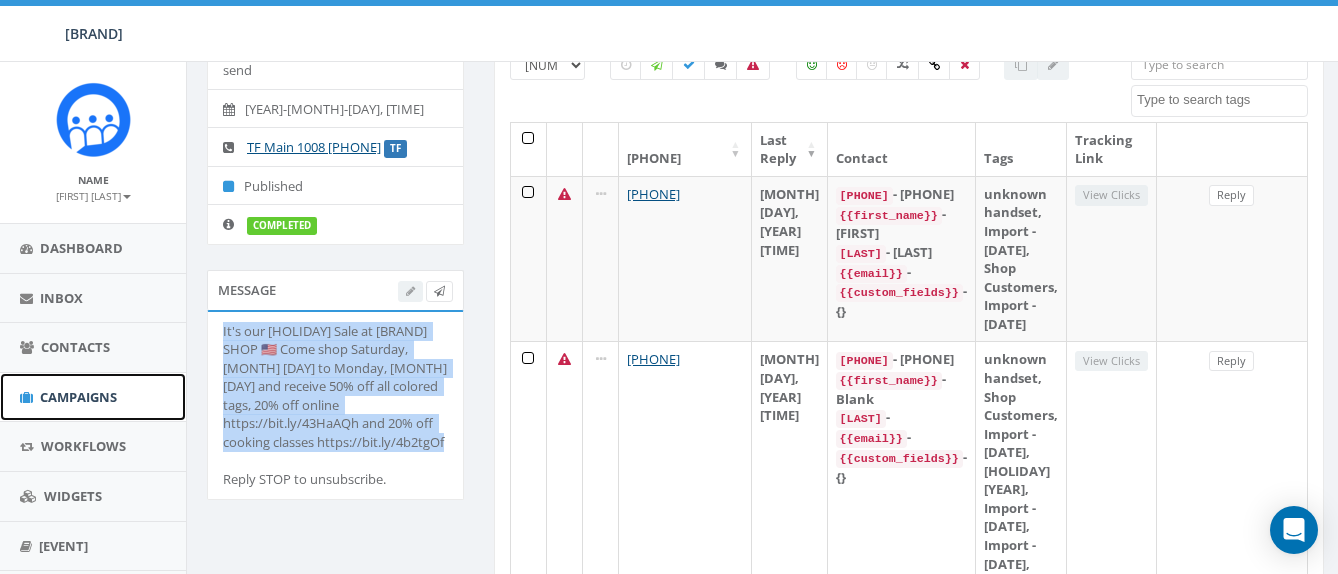 click on "Campaigns" at bounding box center [78, 397] 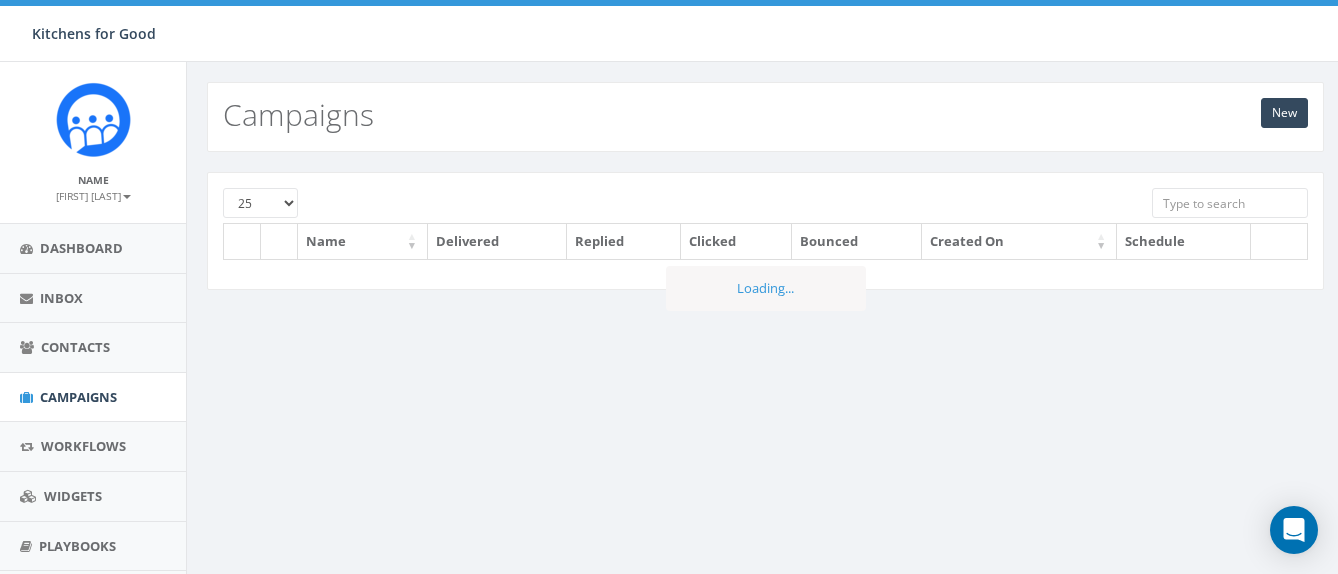 scroll, scrollTop: 0, scrollLeft: 0, axis: both 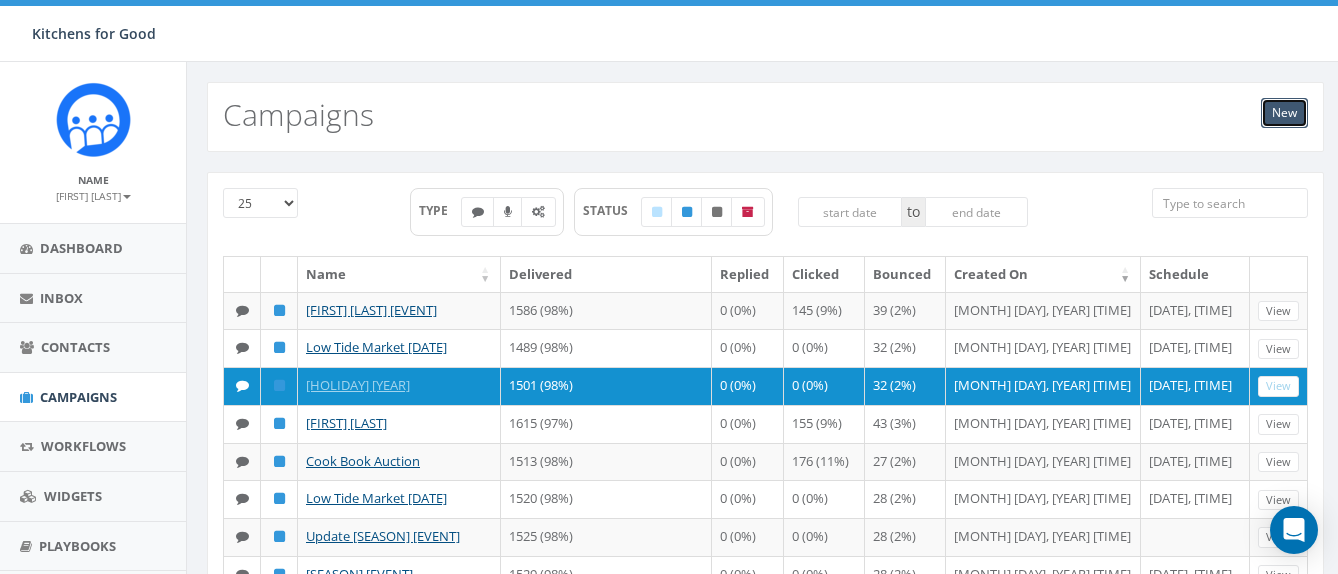 click on "New" at bounding box center [1284, 113] 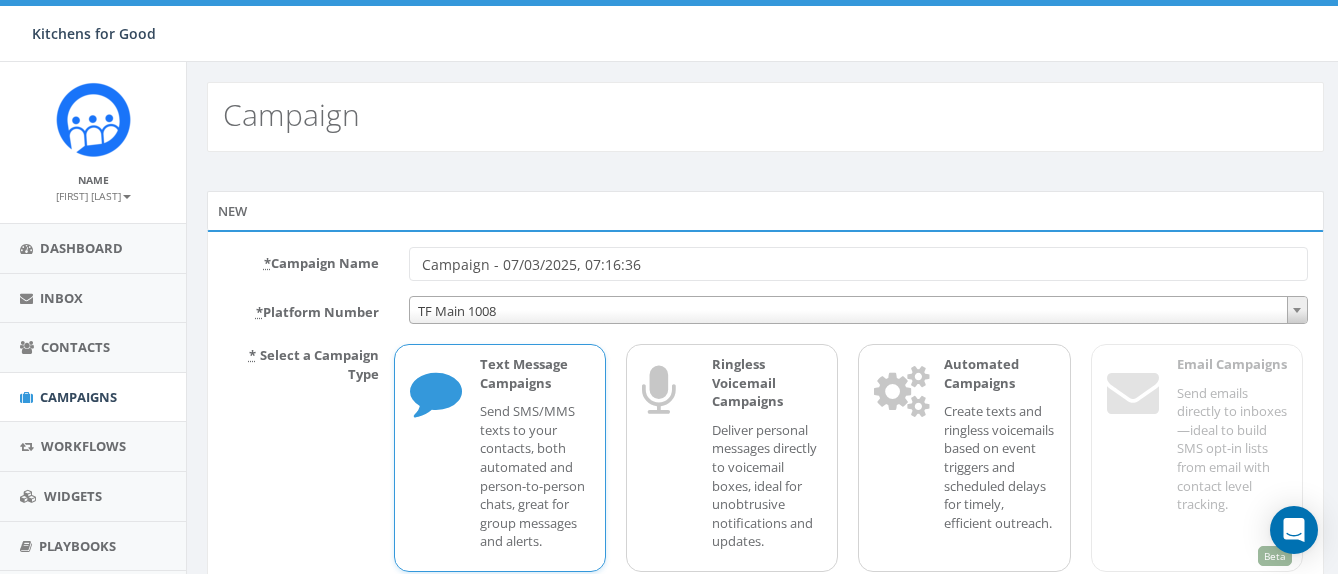 scroll, scrollTop: 0, scrollLeft: 0, axis: both 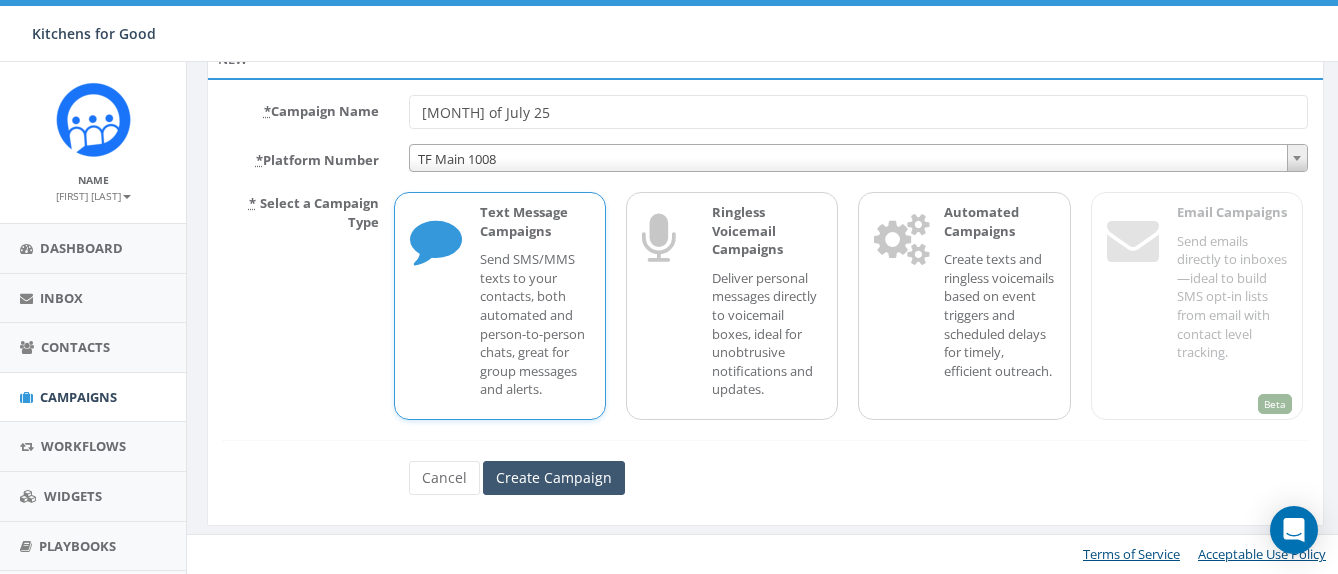 type on "[HOLIDAY] [YEAR]" 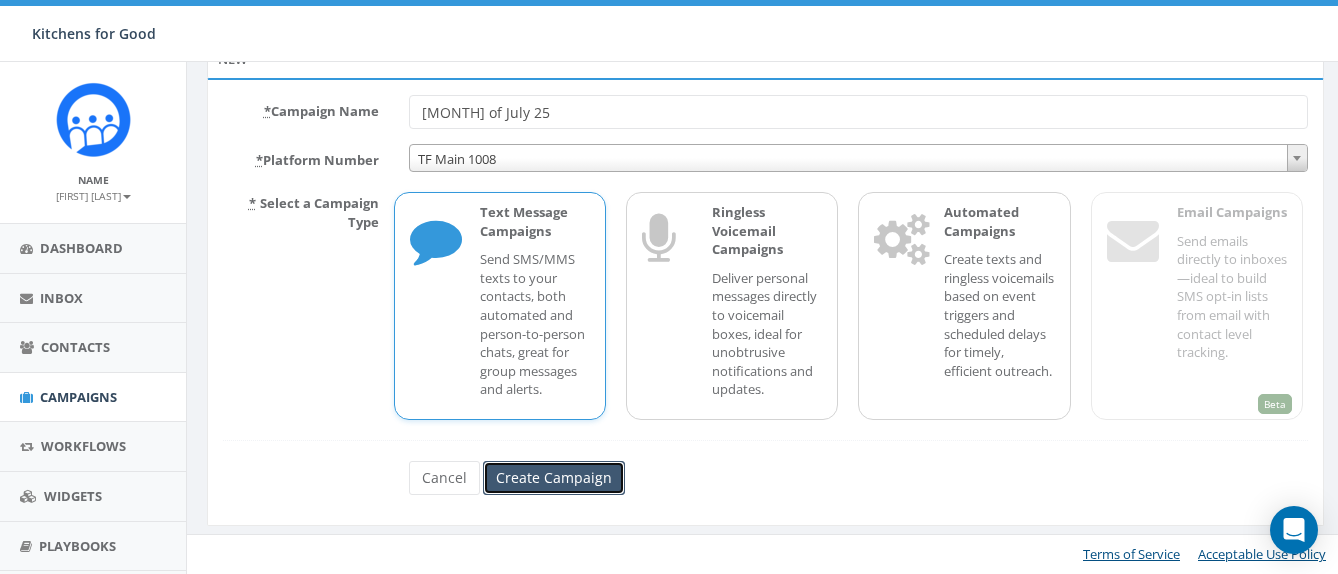 click on "Create Campaign" at bounding box center (554, 478) 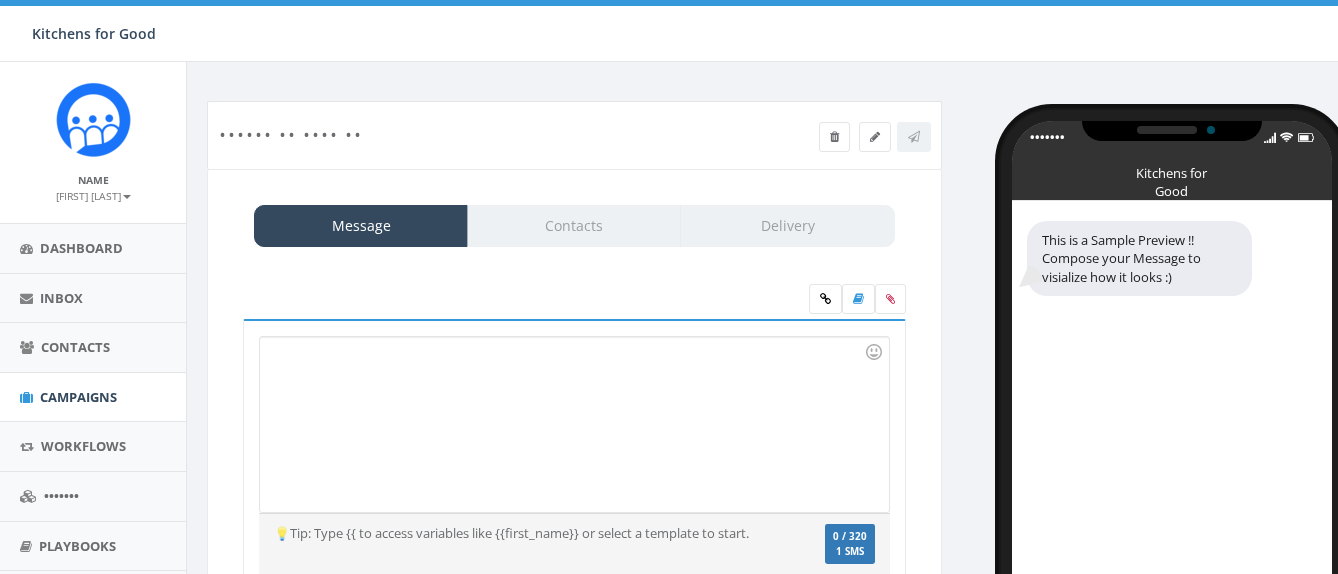 scroll, scrollTop: 0, scrollLeft: 0, axis: both 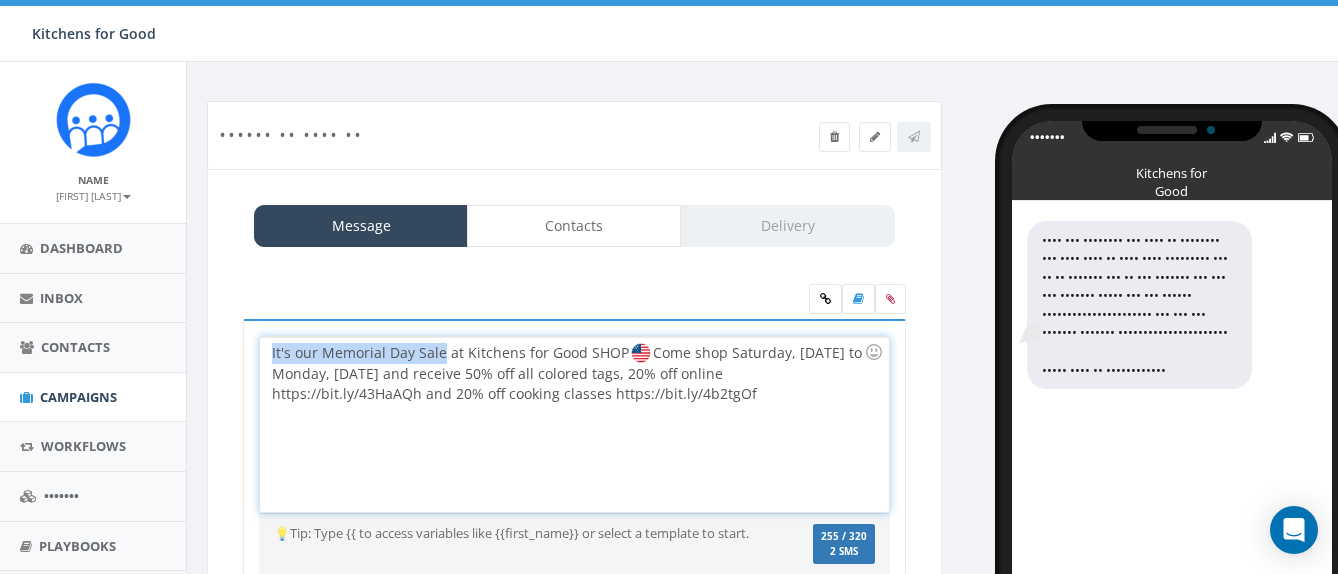 drag, startPoint x: 442, startPoint y: 351, endPoint x: 206, endPoint y: 341, distance: 236.21178 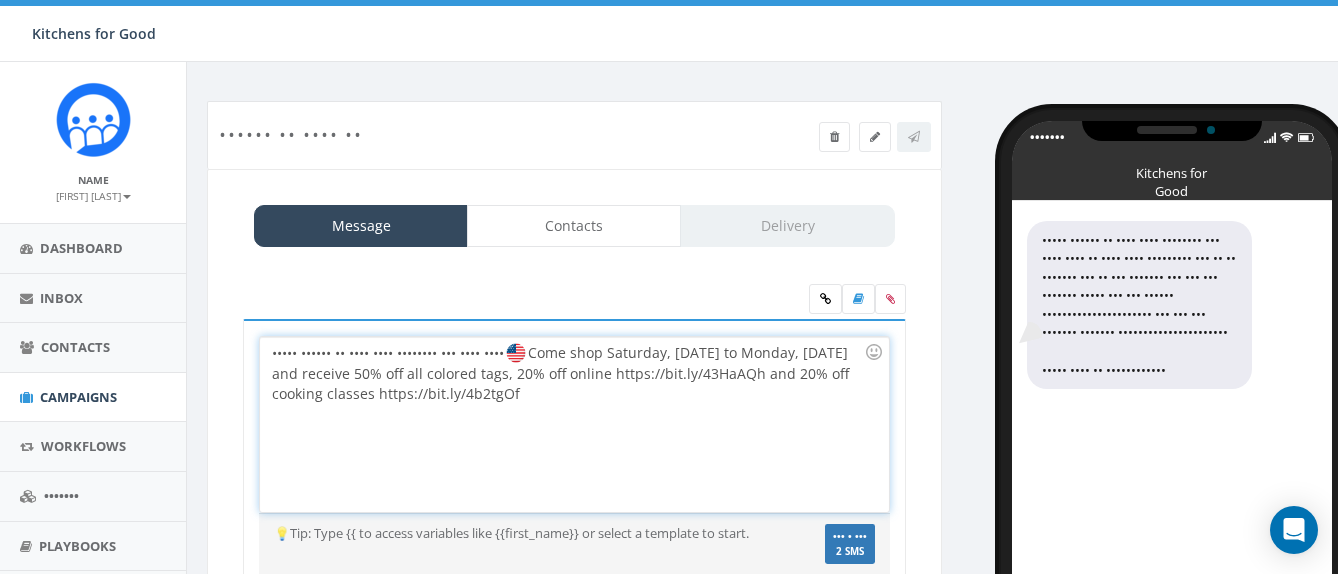 click on "Happy Fourth of July from Kitchens for Good SHOP   Come shop Saturday, [DATE] to Monday, [DATE] and receive 50% off all colored tags, 20% off online https://bit.ly/43HaAQh and 20% off cooking classes https://bit.ly/4b2tgOf" at bounding box center [574, 424] 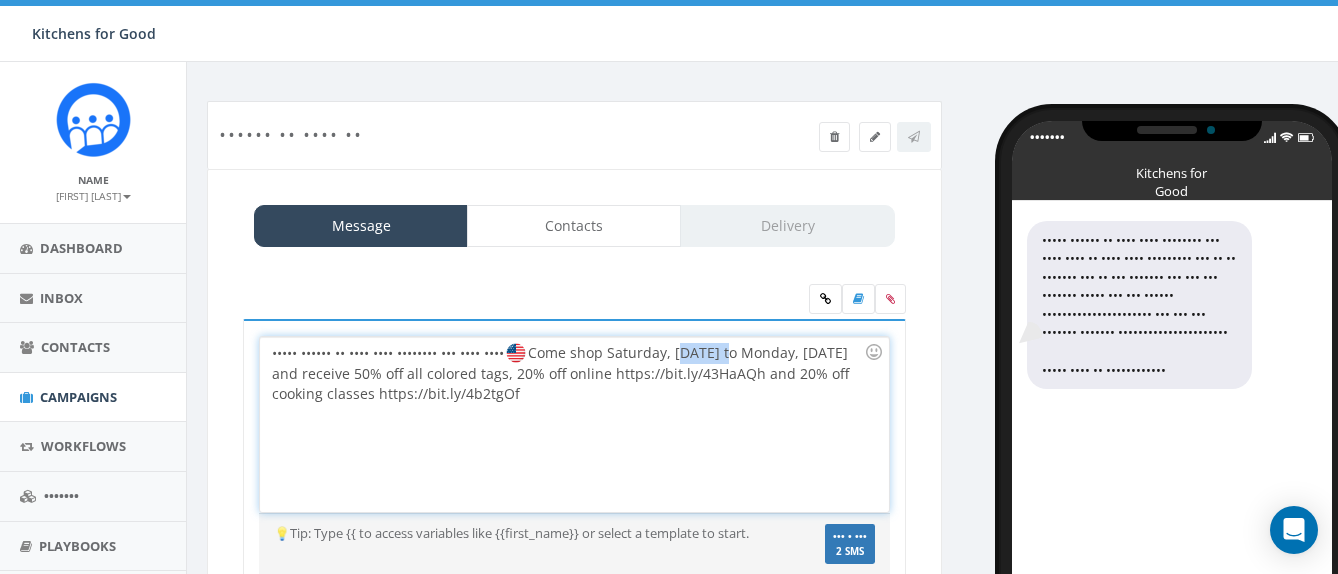 drag, startPoint x: 827, startPoint y: 349, endPoint x: 779, endPoint y: 353, distance: 48.166378 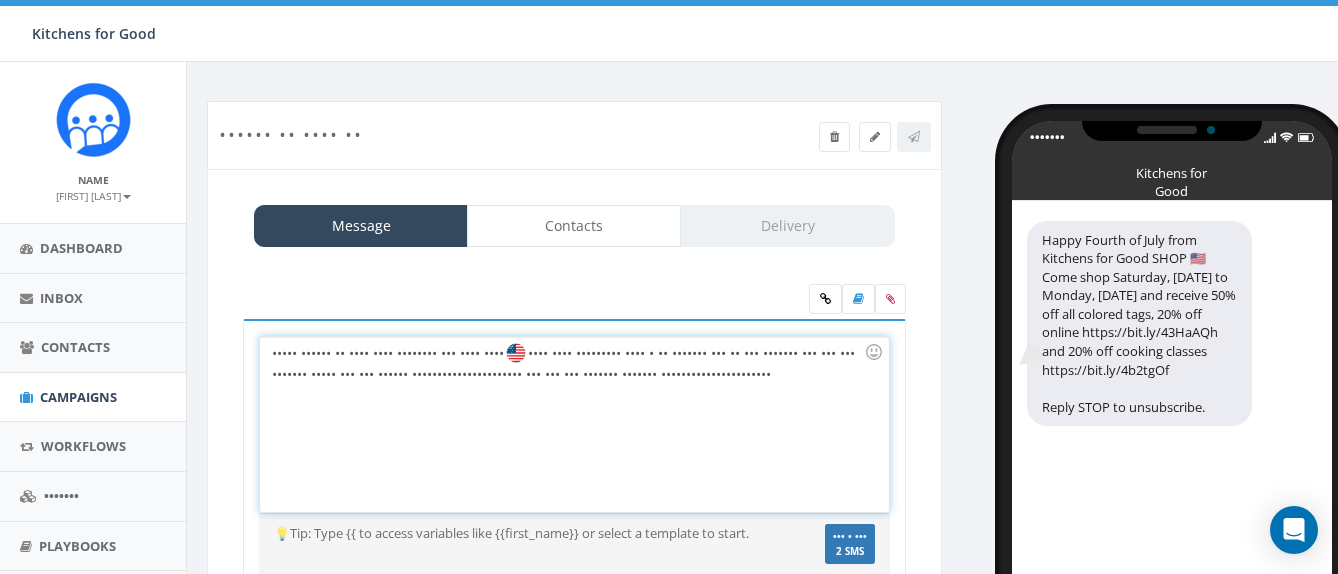 click on "••••• •••••• •• •••• •••• •••••••• ••• •••• ••••   •••• •••• ••••••••• •••• • •• ••••••• ••• •• ••• ••••••• ••• ••• ••• ••••••• ••••• ••• ••• •••••• •••••••••••••••••••••• ••• ••• ••• ••••••• ••••••• ••••••••••••••••••••••" at bounding box center (574, 424) 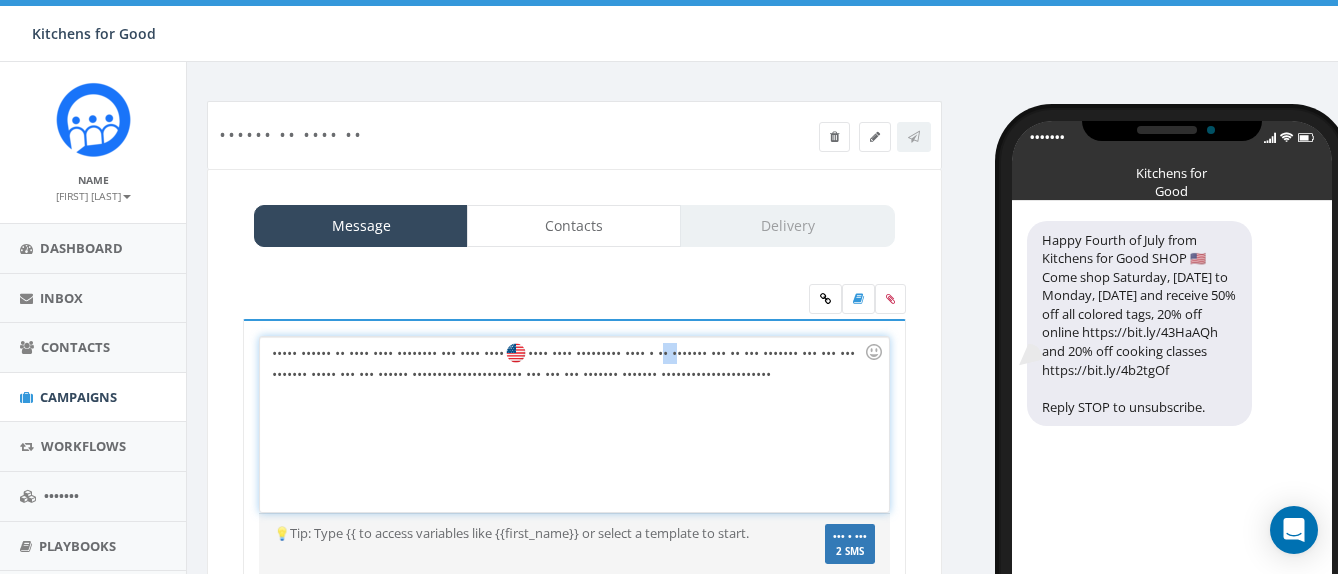 click on "••••• •••••• •• •••• •••• •••••••• ••• •••• ••••   •••• •••• ••••••••• •••• • •• ••••••• ••• •• ••• ••••••• ••• ••• ••• ••••••• ••••• ••• ••• •••••• •••••••••••••••••••••• ••• ••• ••• ••••••• ••••••• ••••••••••••••••••••••" at bounding box center [574, 424] 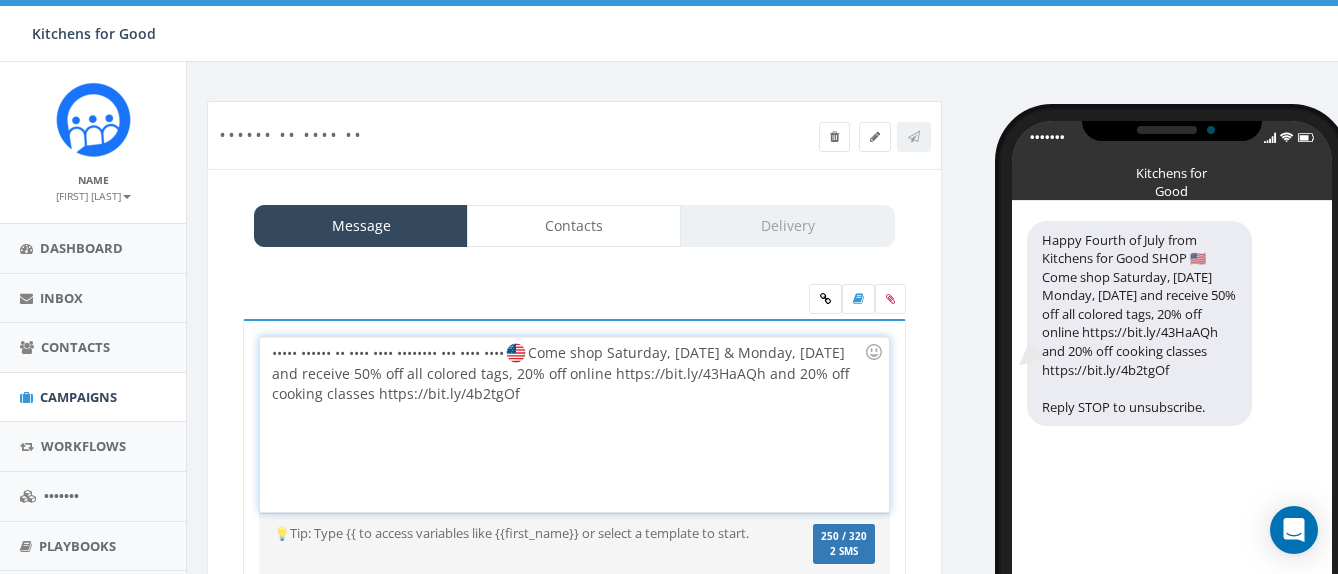click on "••••• •••••• •• •••• •••• •••••••• ••• •••• ••••   •••• •••• ••••••••• •••• • • ••••••• ••• •• ••• ••••••• ••• ••• ••• ••••••• ••••• ••• ••• •••••• •••••••••••••••••••••• ••• ••• ••• ••••••• ••••••• ••••••••••••••••••••••" at bounding box center (574, 424) 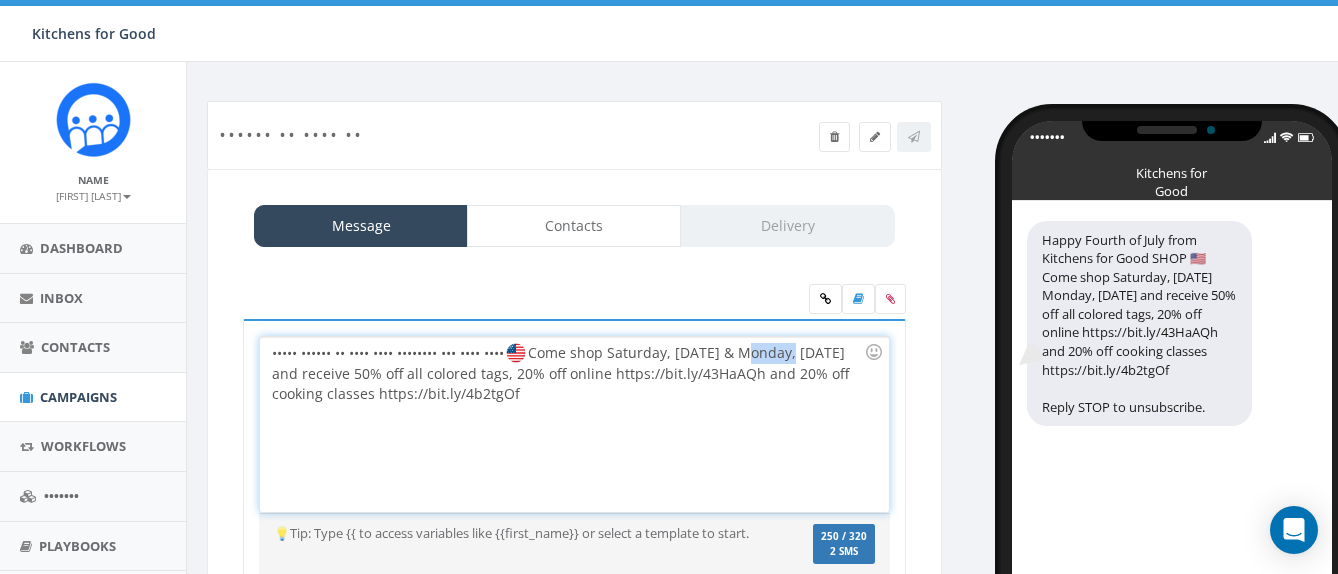 click on "••••• •••••• •• •••• •••• •••••••• ••• •••• ••••   •••• •••• ••••••••• •••• • • ••••••• ••• •• ••• ••••••• ••• ••• ••• ••••••• ••••• ••• ••• •••••• •••••••••••••••••••••• ••• ••• ••• ••••••• ••••••• ••••••••••••••••••••••" at bounding box center (574, 424) 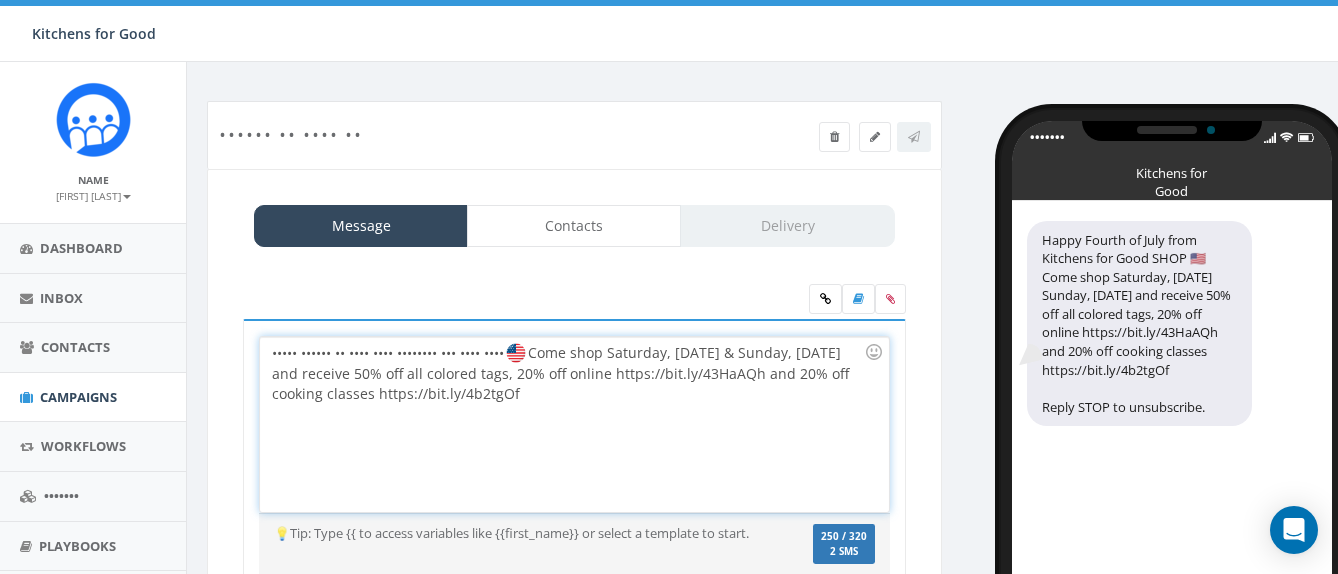 click on "••••• •••••• •• •••• •••• •••••••• ••• •••• ••••   •••• •••• ••••••••• •••• • • ••••••• ••• •• ••• ••••••• ••• ••• ••• ••••••• ••••• ••• ••• •••••• •••••••••••••••••••••• ••• ••• ••• ••••••• ••••••• ••••••••••••••••••••••" at bounding box center [574, 424] 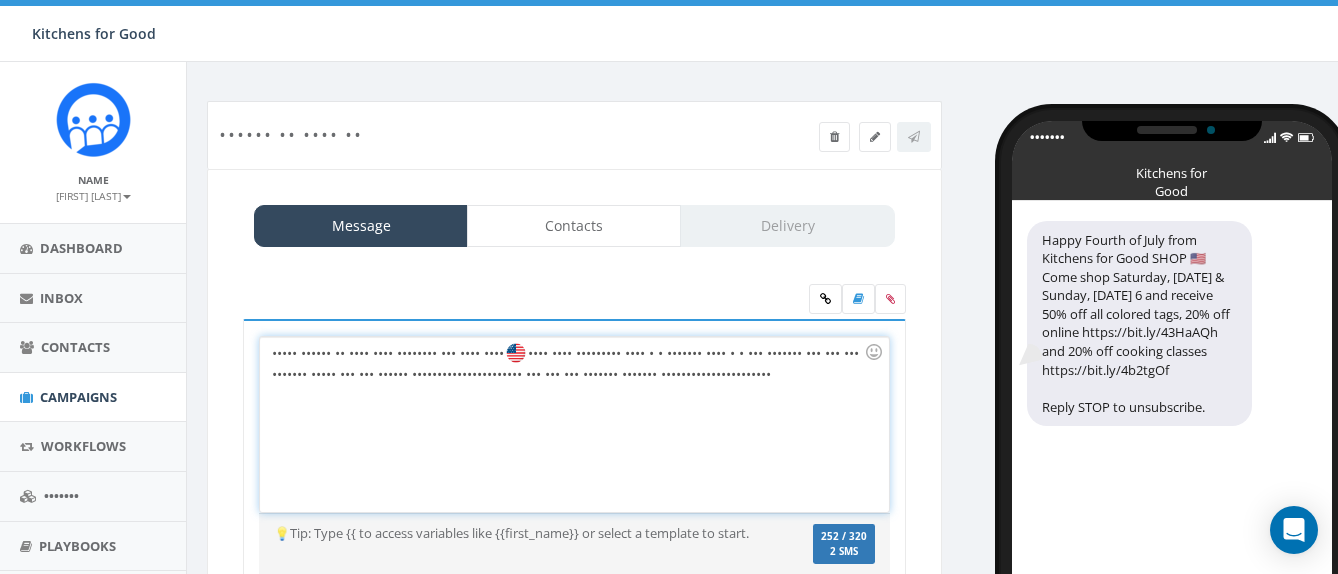 click on "••••• •••••• •• •••• •••• •••••••• ••• •••• ••••   •••• •••• ••••••••• •••• • • ••••••• •••• • • ••• ••••••• ••• ••• ••• ••••••• ••••• ••• ••• •••••• •••••••••••••••••••••• ••• ••• ••• ••••••• ••••••• ••••••••••••••••••••••" at bounding box center [574, 424] 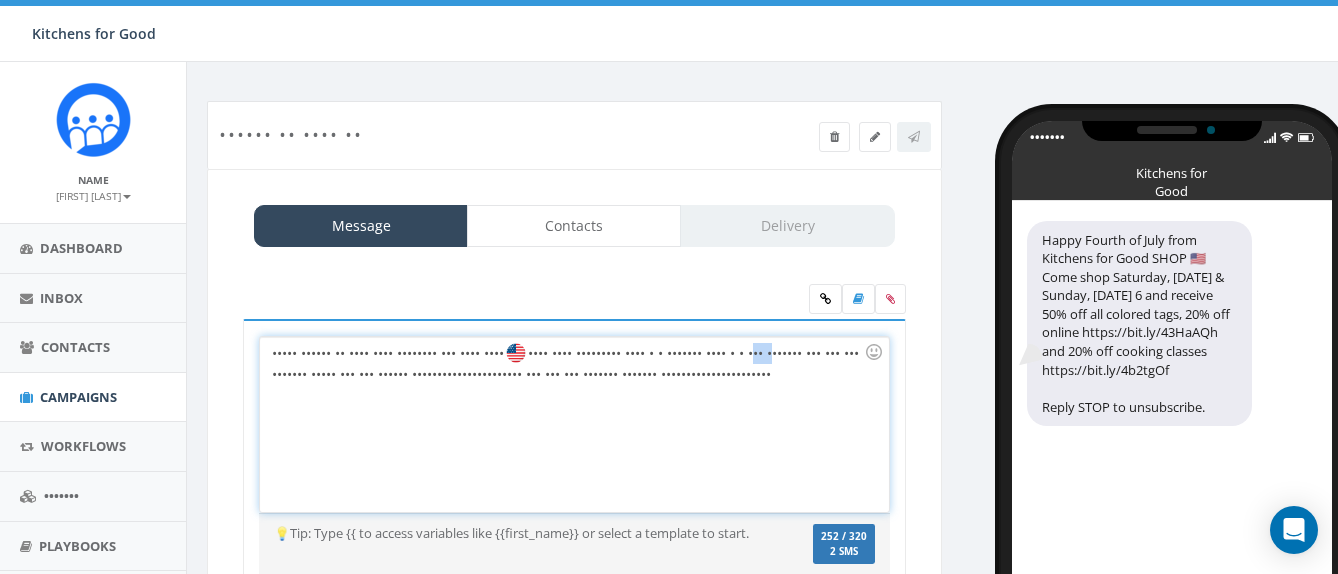 click on "••••• •••••• •• •••• •••• •••••••• ••• •••• ••••   •••• •••• ••••••••• •••• • • ••••••• •••• • • ••• ••••••• ••• ••• ••• ••••••• ••••• ••• ••• •••••• •••••••••••••••••••••• ••• ••• ••• ••••••• ••••••• ••••••••••••••••••••••" at bounding box center (574, 424) 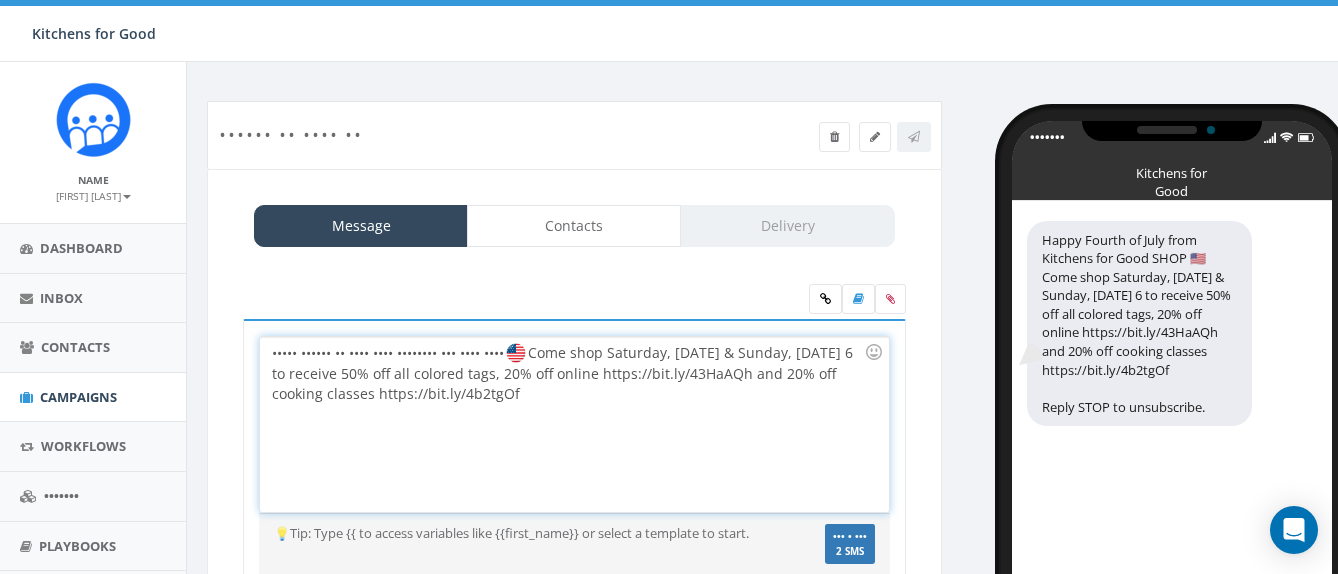 click on "Happy Fourth of July from Kitchens for Good SHOP   Come shop Saturday, [DATE] & Sunday, [DATE] 6 to receive 50% off all colored tags, 20% off online https://bit.ly/43HaAQh and 20% off cooking classes https://bit.ly/4b2tgOf" at bounding box center (574, 424) 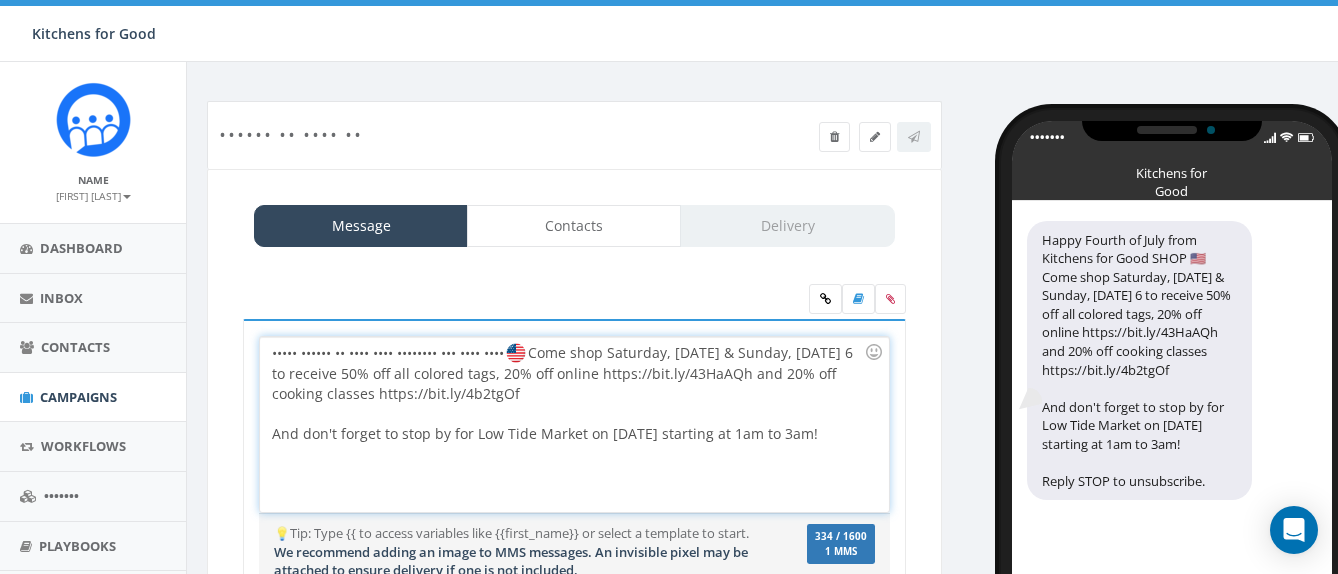 click on "Happy Fourth of July from Kitchens for Good SHOP   Come shop Saturday, [DATE] & Sunday, [DATE] 6 to receive 50% off all colored tags, 20% off online https://bit.ly/43HaAQh and 20% off cooking classes https://bit.ly/4b2tgOf  And don't forget to stop by for Low Tide Market on [DATE] starting at 1am to 3am!" at bounding box center [574, 424] 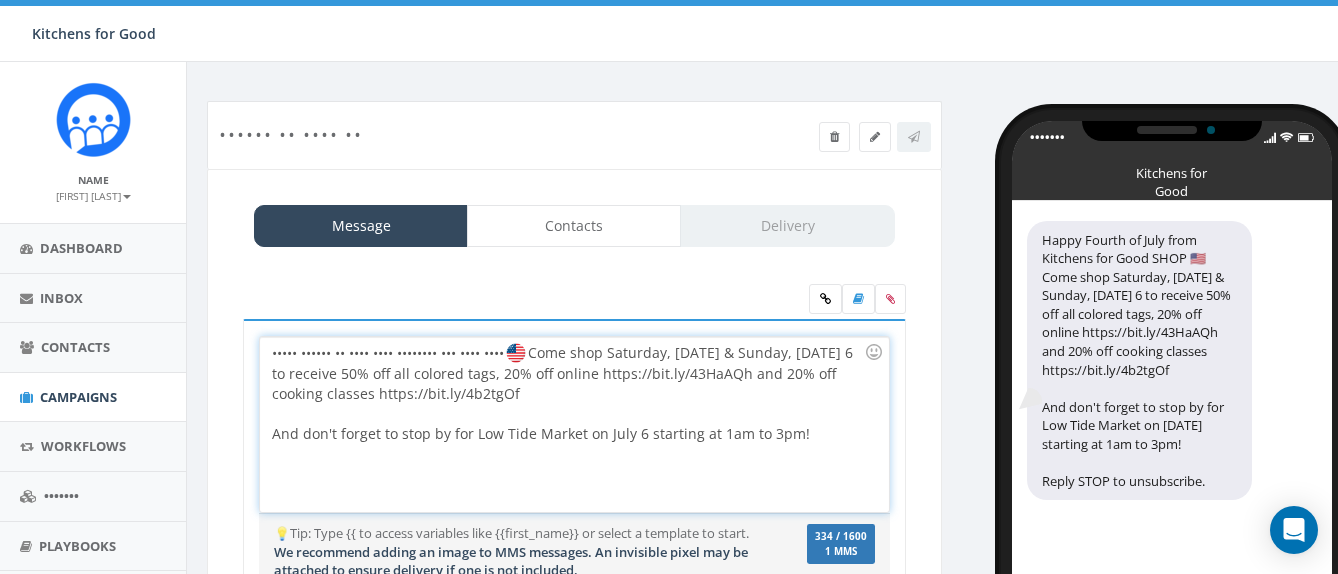 click on "Happy Fourth of [DATE] from Kitchens for Good SHOP   Come shop Saturday, [DATE] & Sunday, [DATE] 6 to receive 50% off all colored tags, 20% off online https://bit.ly/43HaAQh and 20% off cooking classes https://bit.ly/4b2tgOf  And don't forget to stop by for Low Tide Market on [DATE] starting at 1am to 3pm!" at bounding box center (574, 424) 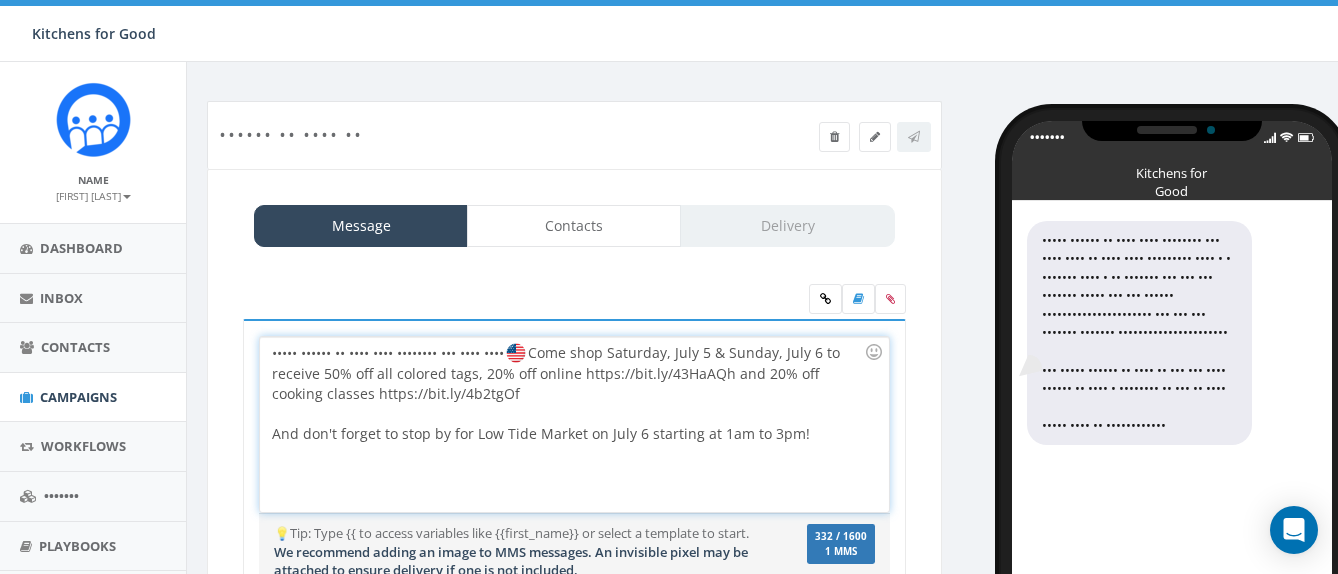 click on "Happy Fourth of July from Kitchens for Good SHOP   Come shop Saturday, [DATE] & Sunday, [DATE] to receive 50% off all colored tags, 20% off online https://bit.ly/43HaAQh and 20% off cooking classes https://bit.ly/4b2tgOf  And don't forget to stop by for Low Tide Market on [DATE] starting at 1am to 3pm!" at bounding box center [574, 424] 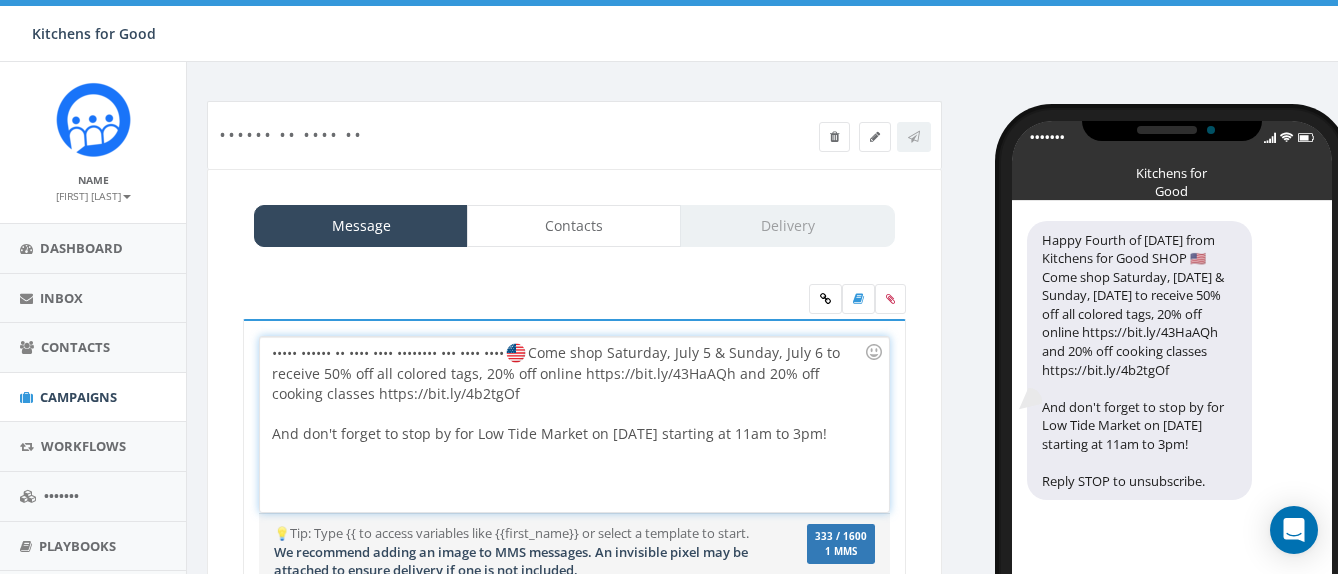 click on "Happy Fourth of July from Kitchens for Good SHOP   Come shop Saturday, [DATE] & Sunday, [DATE] to receive 50% off all colored tags, 20% off online https://bit.ly/43HaAQh and 20% off cooking classes https://bit.ly/4b2tgOf  And don't forget to stop by for Low Tide Market on [DATE] starting at 11am to 3pm!" at bounding box center (574, 424) 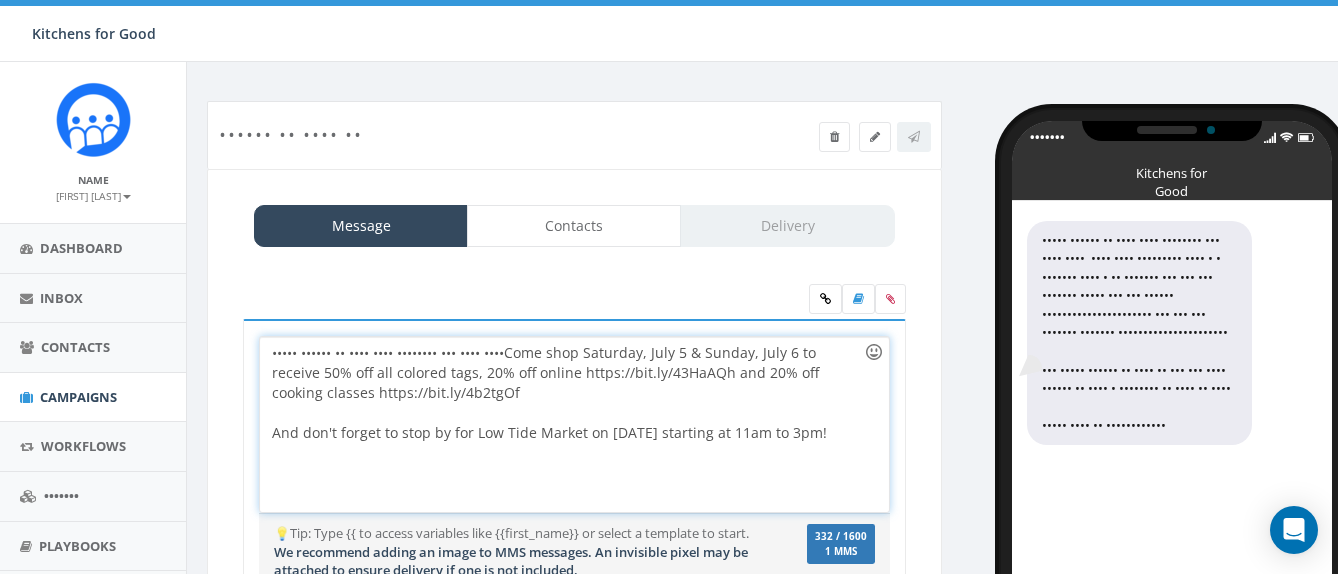 click at bounding box center [874, 352] 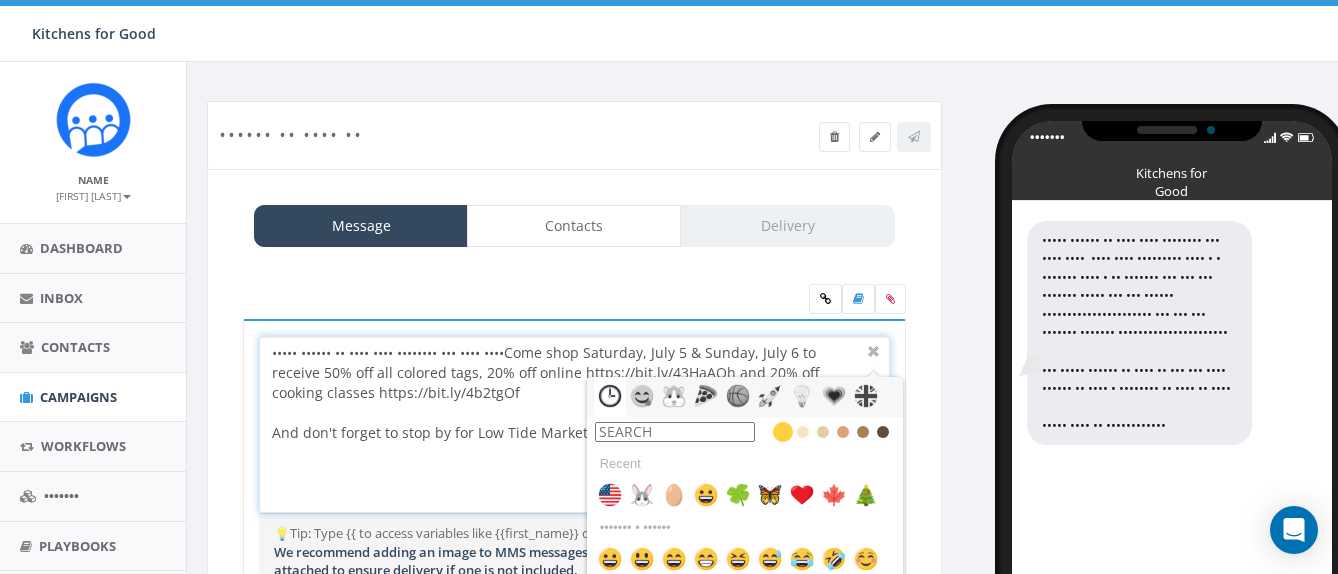 click at bounding box center [675, 432] 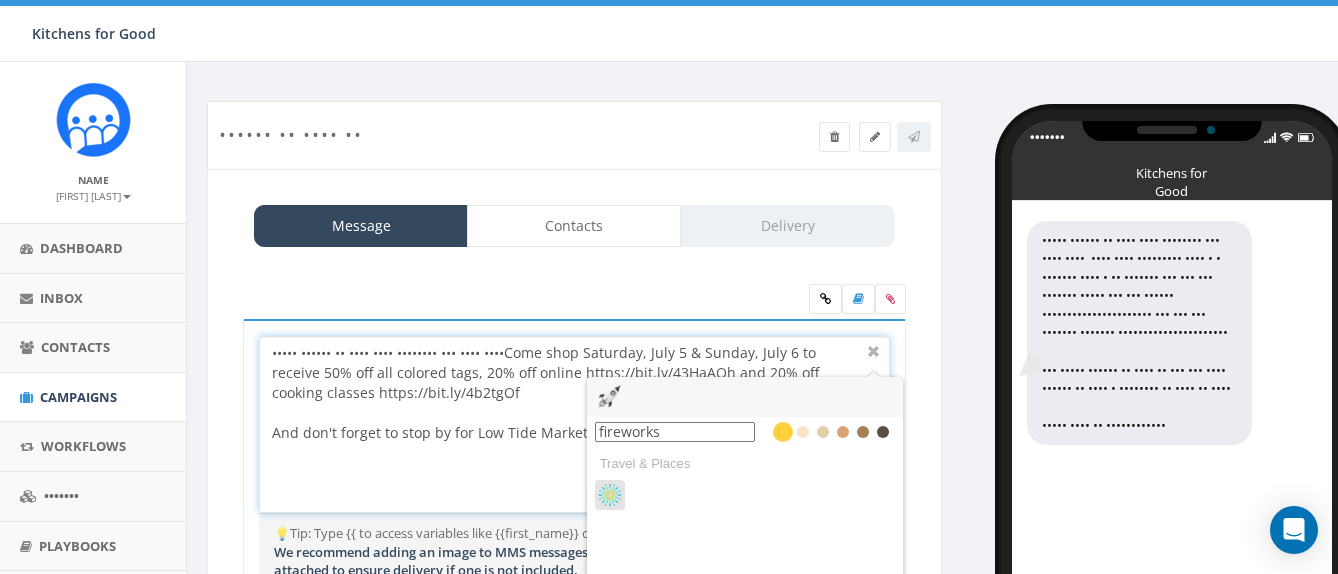 click at bounding box center [0, 0] 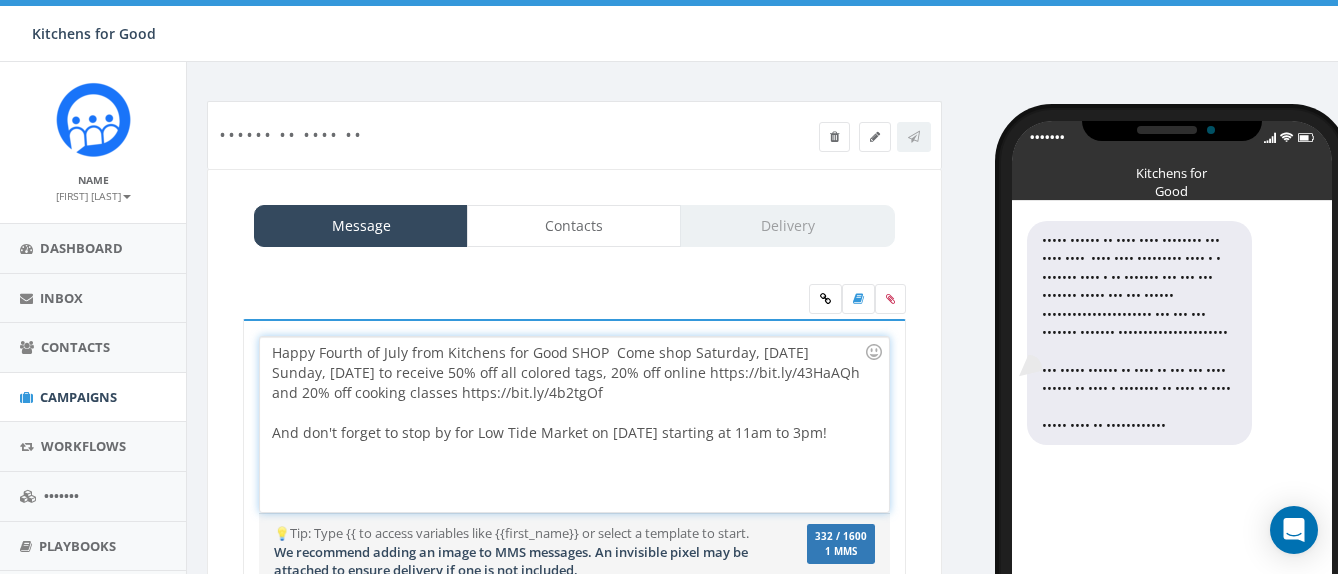 click on "Happy Fourth of July from Kitchens for Good SHOP  Come shop Saturday, [DATE]  Sunday, [DATE] to receive 50% off all colored tags, 20% off online https://bit.ly/43HaAQh and 20% off cooking classes https://bit.ly/4b2tgOf  And don't forget to stop by for Low Tide Market on [DATE] starting at 11am to 3pm!" at bounding box center [574, 424] 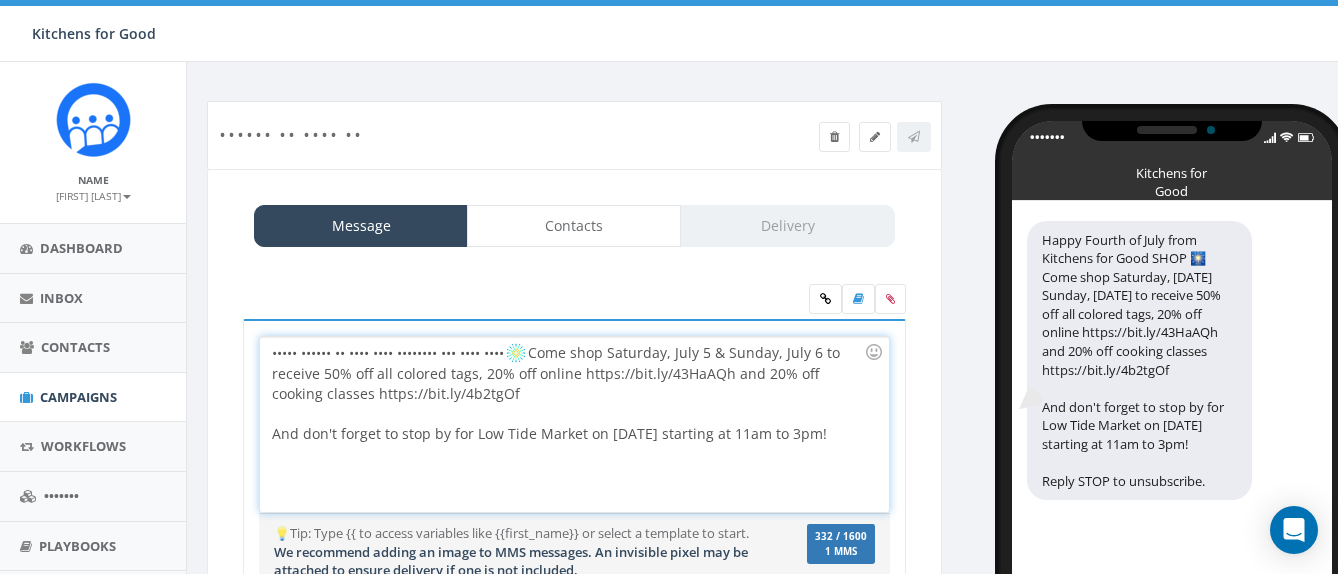 click on "Happy Fourth of July from Kitchens for Good SHOP  Come shop Saturday, [DATE]  Sunday, [DATE] to receive 50% off all colored tags, 20% off online https://bit.ly/43HaAQh and 20% off cooking classes https://bit.ly/4b2tgOf  And don't forget to stop by for Low Tide Market on [DATE] starting at 11am to 3pm!" at bounding box center [574, 424] 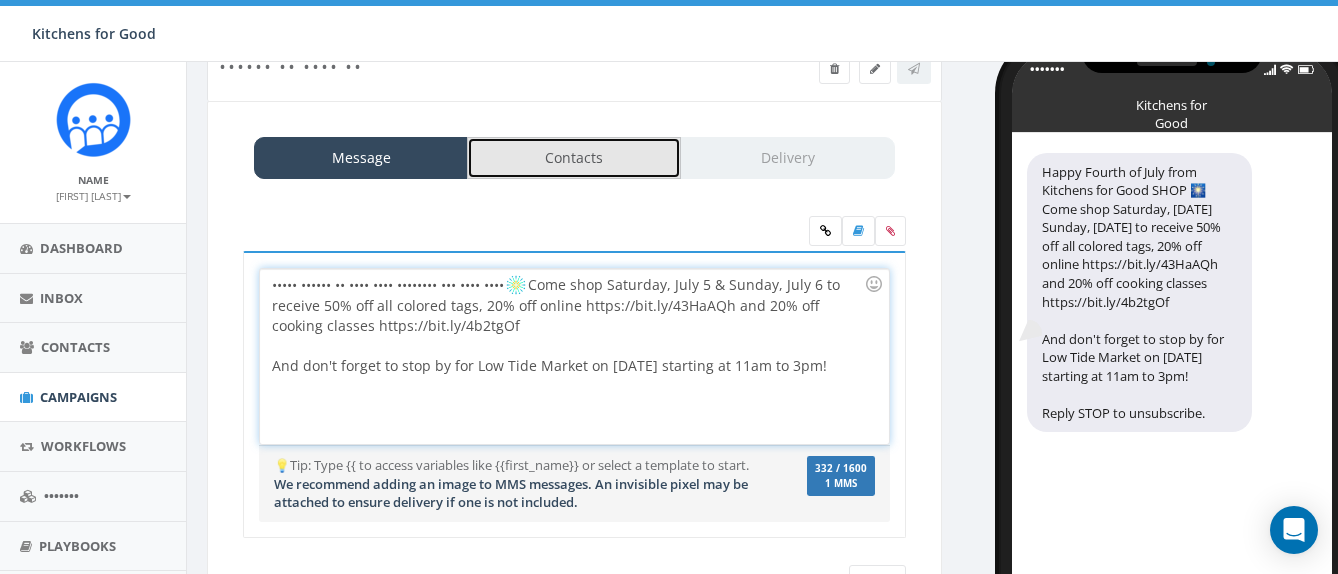 click on "Contacts" at bounding box center [574, 158] 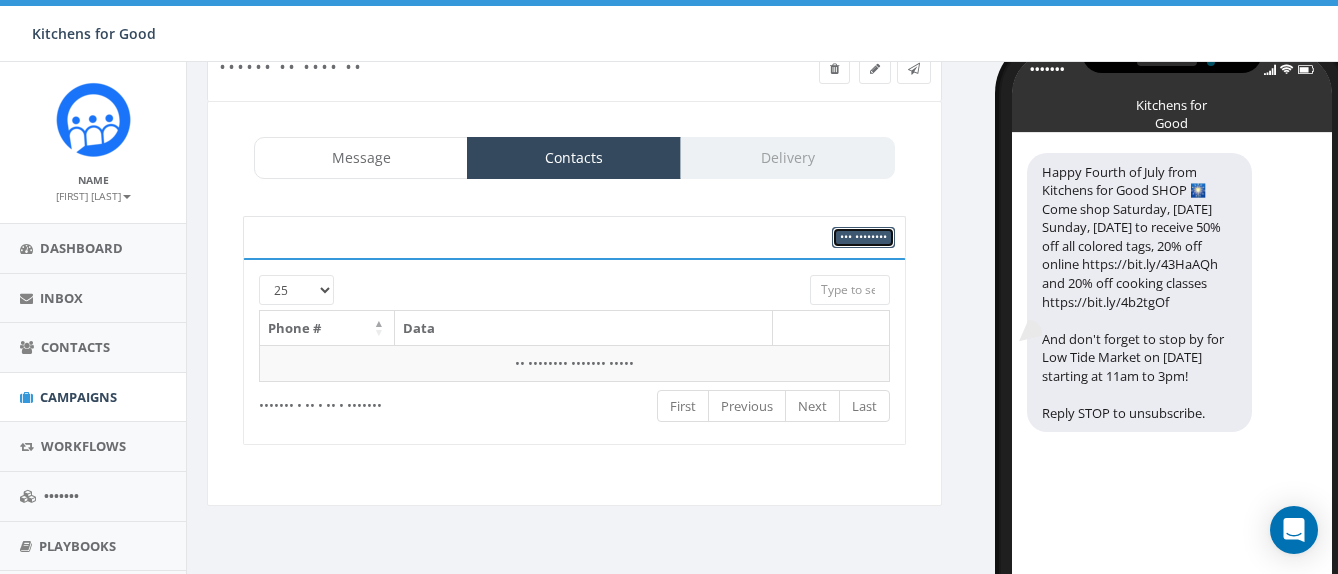 click on "••• ••••••••" at bounding box center [863, 236] 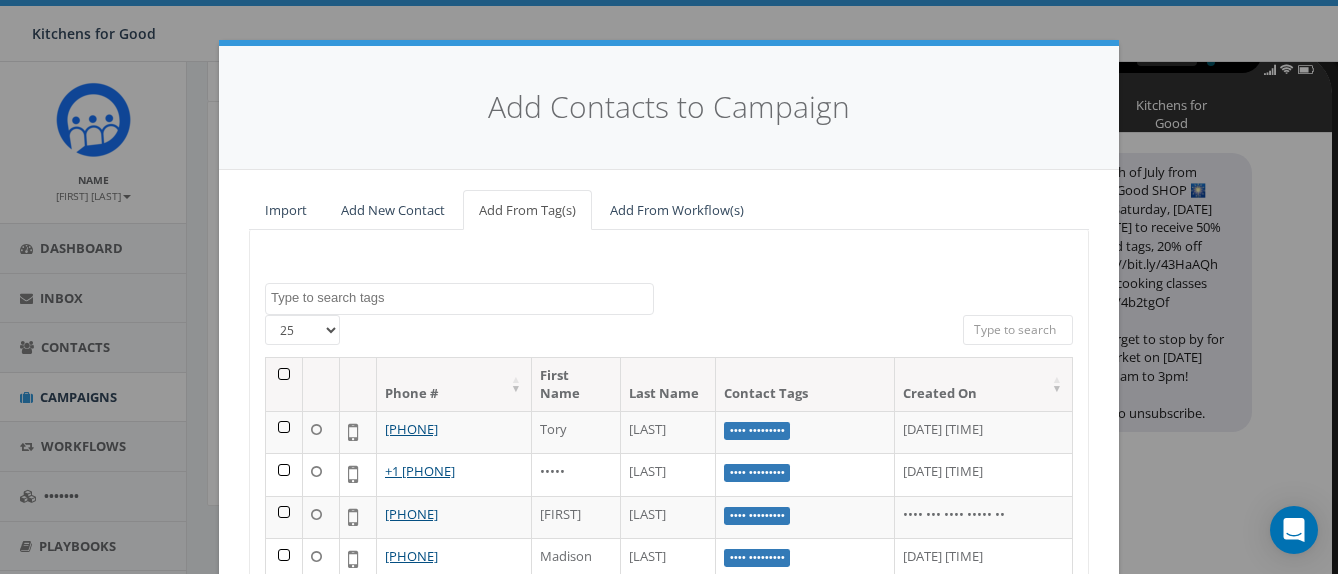 click at bounding box center [459, 299] 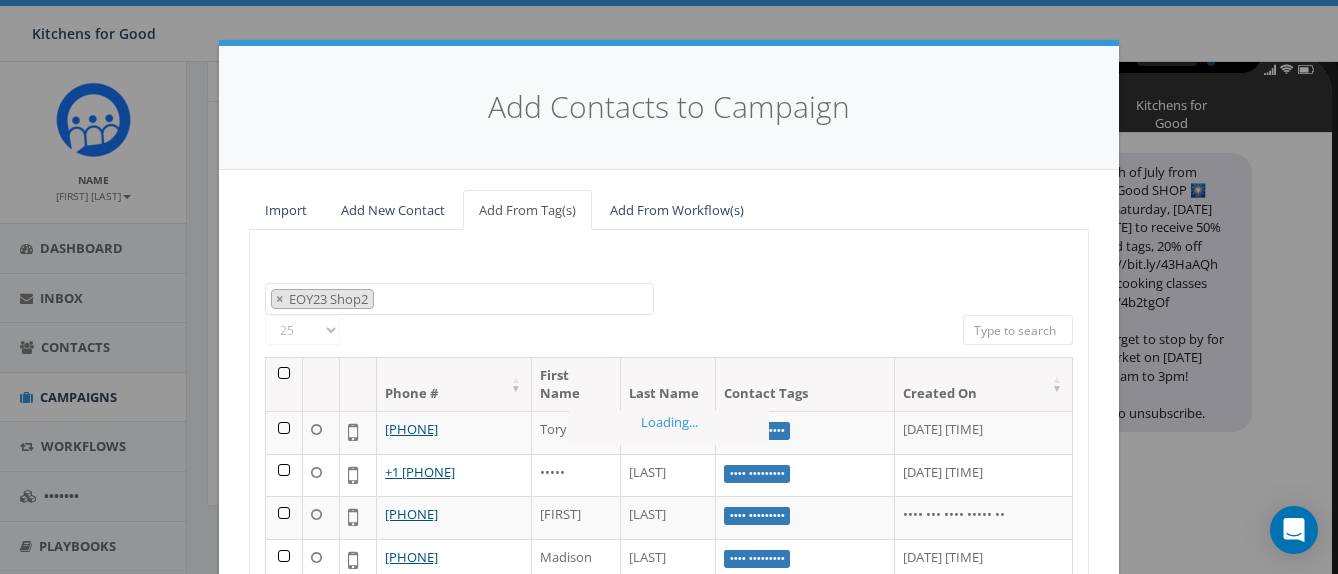 scroll, scrollTop: 234, scrollLeft: 0, axis: vertical 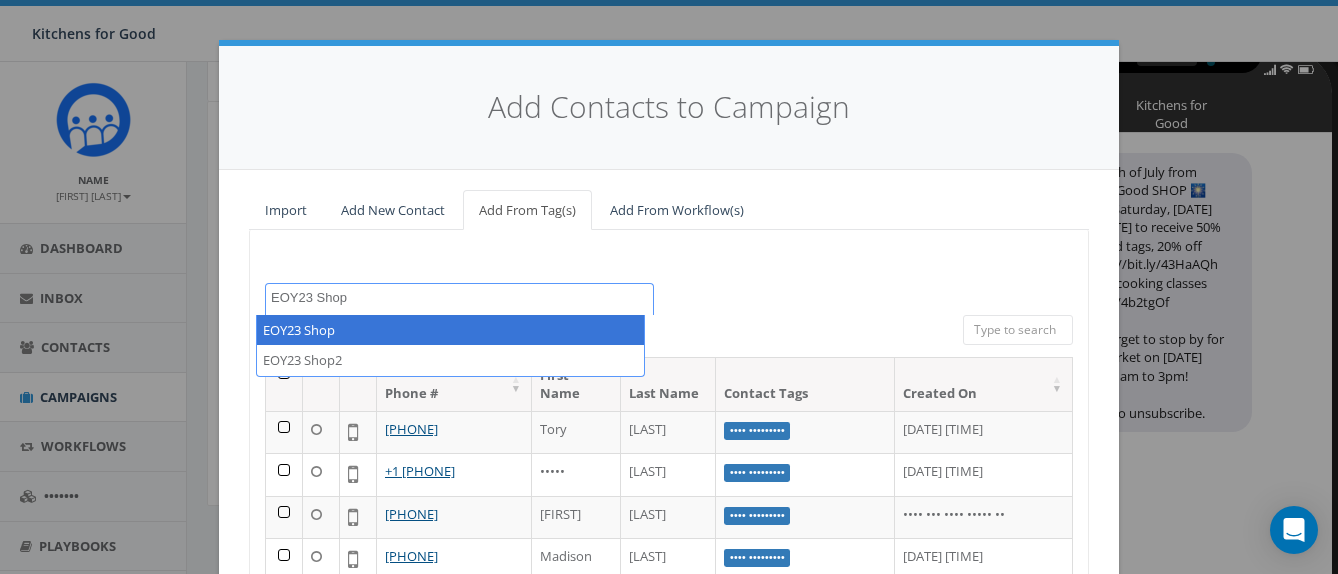 drag, startPoint x: 236, startPoint y: 303, endPoint x: 188, endPoint y: 300, distance: 48.09366 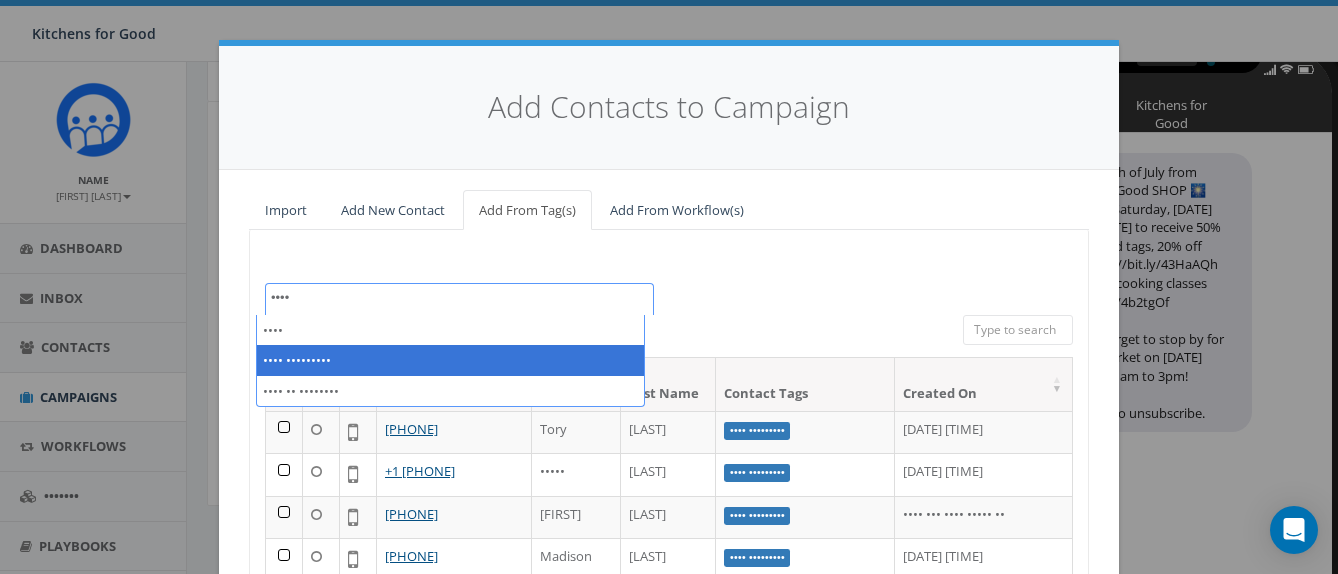 type on "••••" 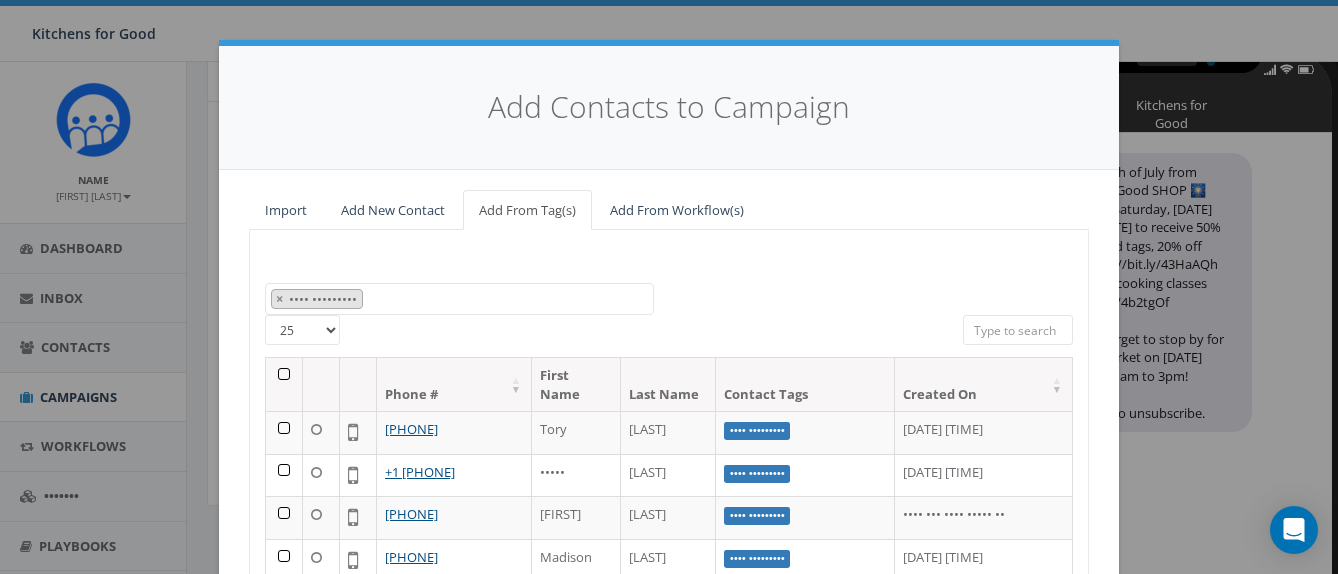 click at bounding box center [284, 384] 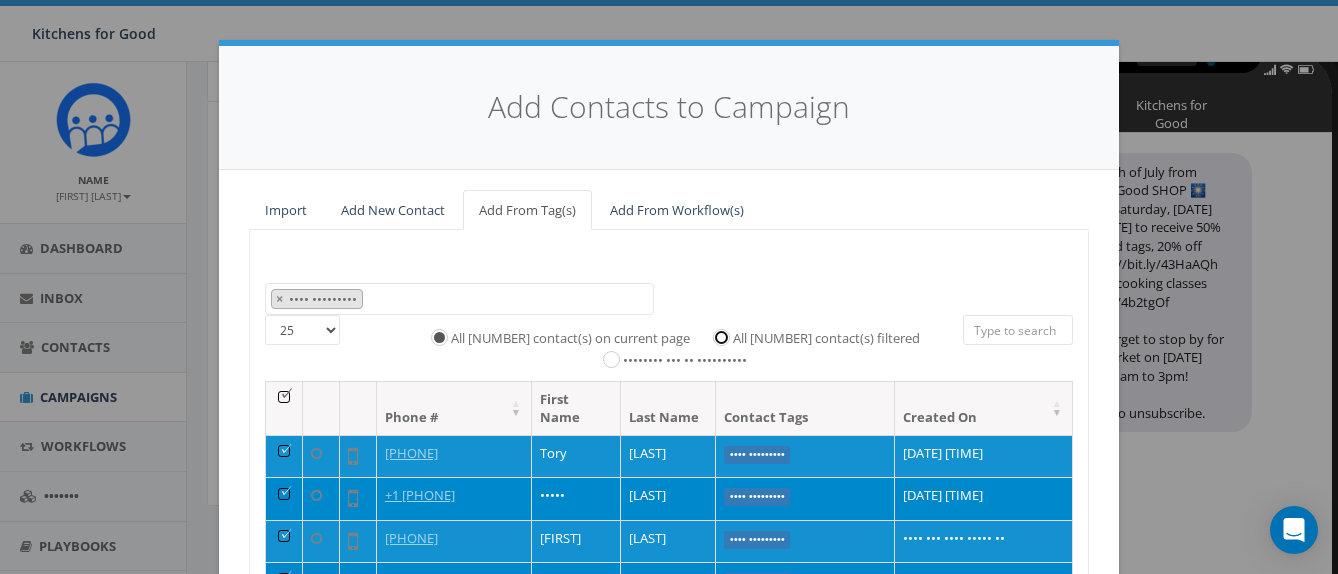 click on "All [NUMBER] contact(s) filtered" at bounding box center [726, 335] 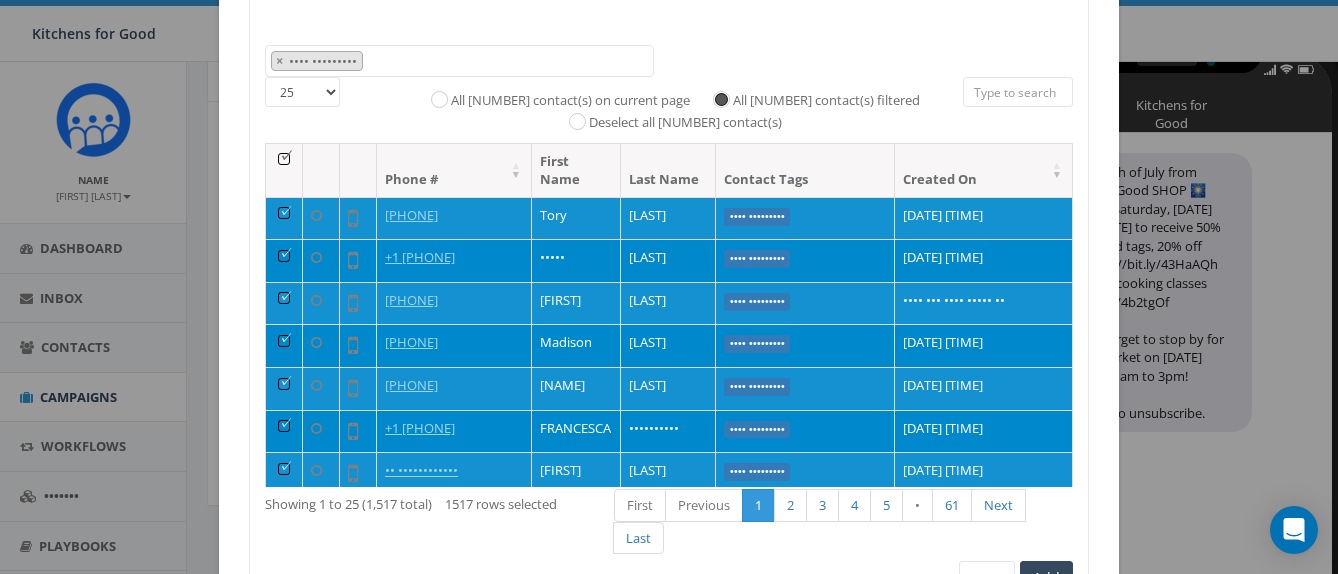 scroll, scrollTop: 239, scrollLeft: 0, axis: vertical 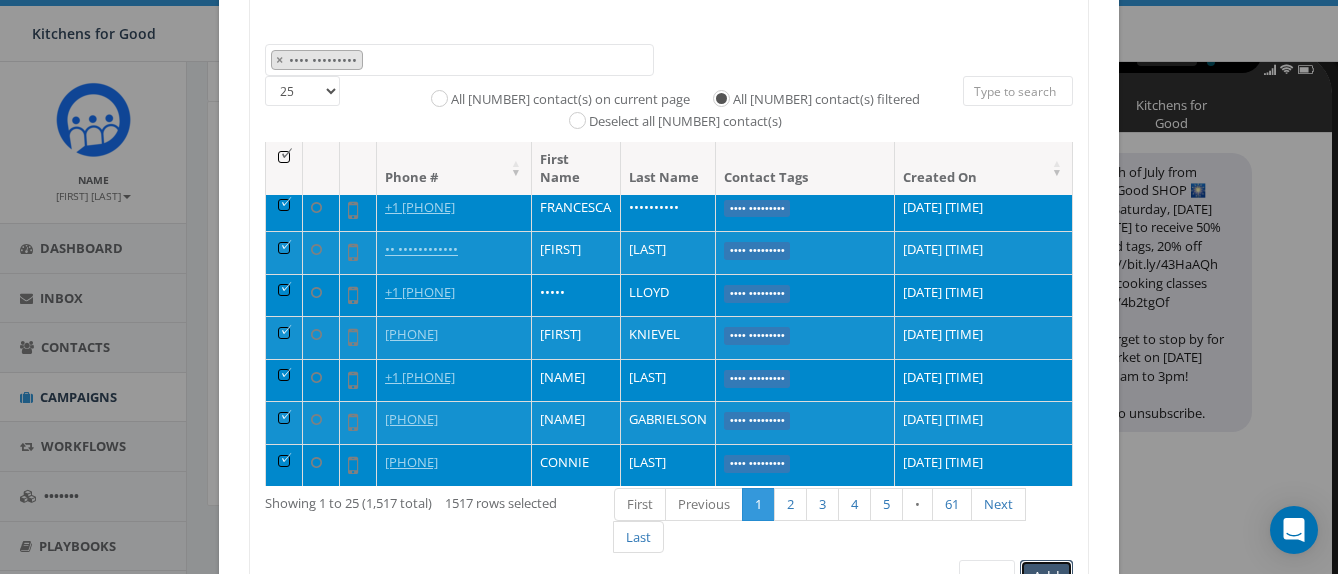 click on "Add" at bounding box center (1046, 577) 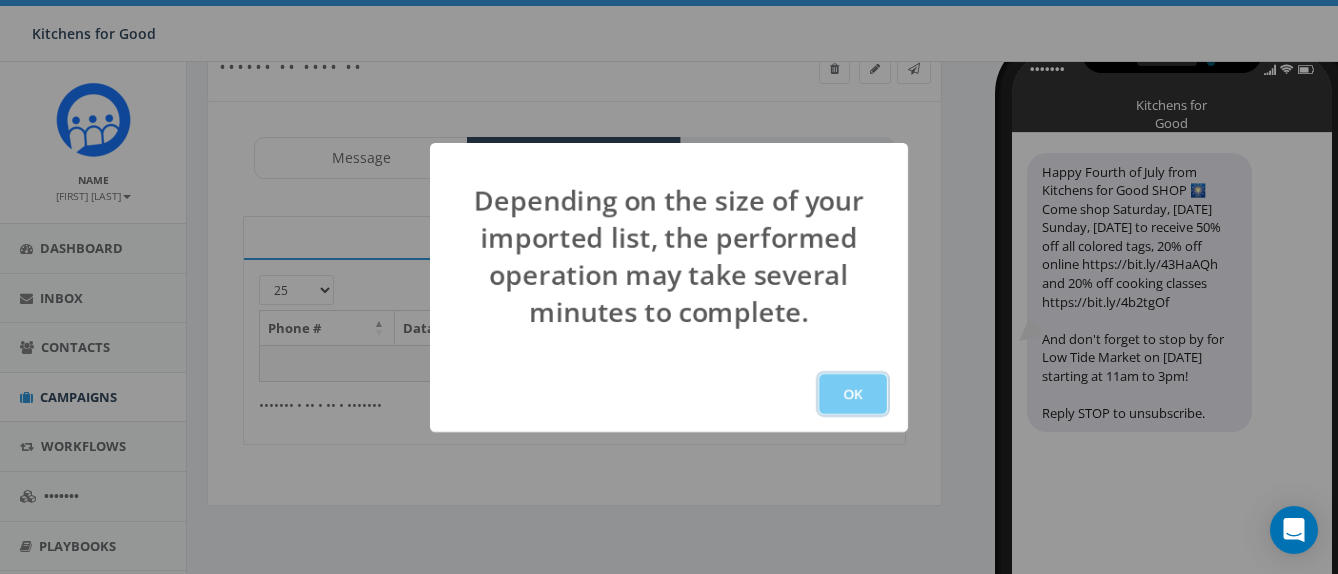 click on "OK" at bounding box center [853, 394] 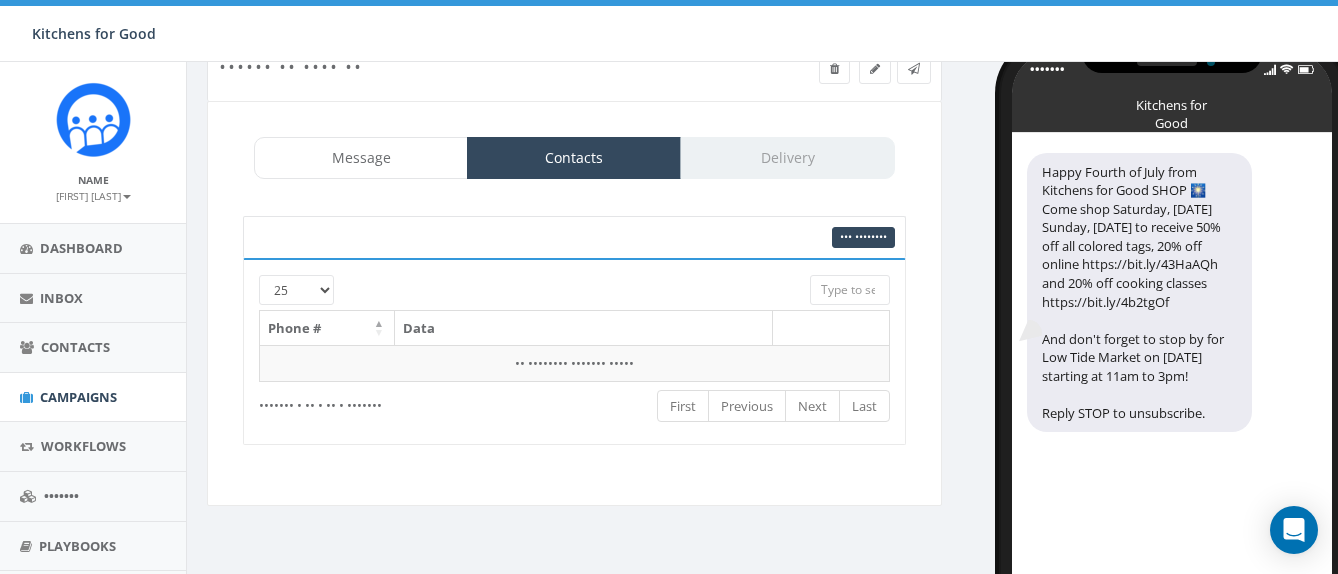 scroll, scrollTop: 152, scrollLeft: 0, axis: vertical 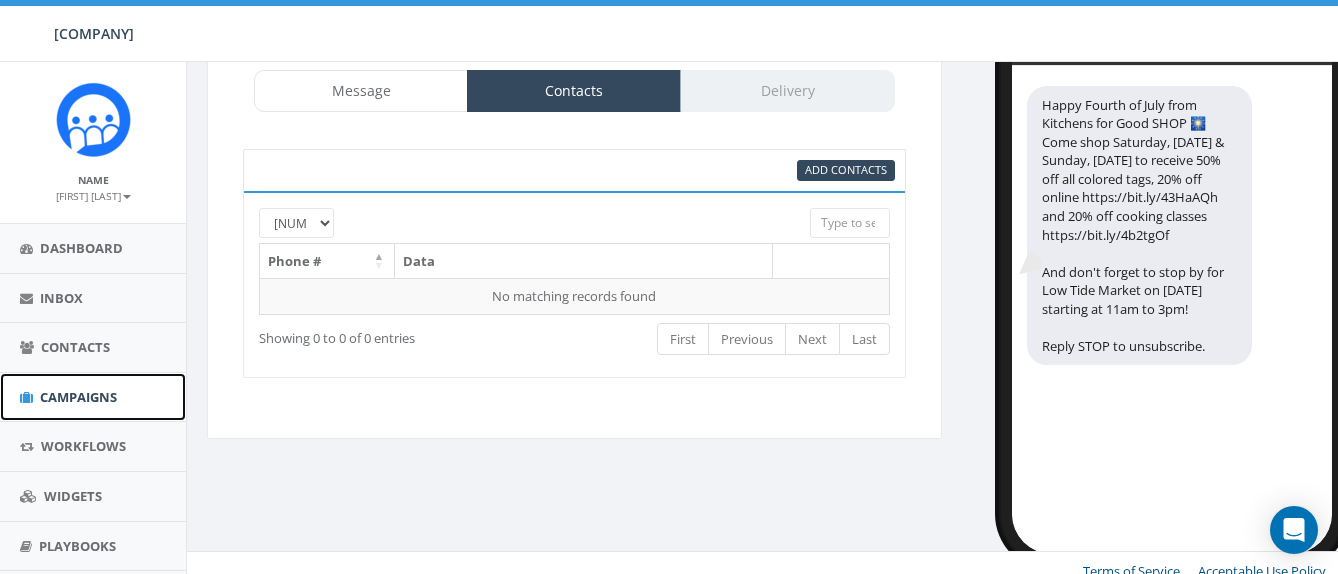 click on "Campaigns" at bounding box center (78, 397) 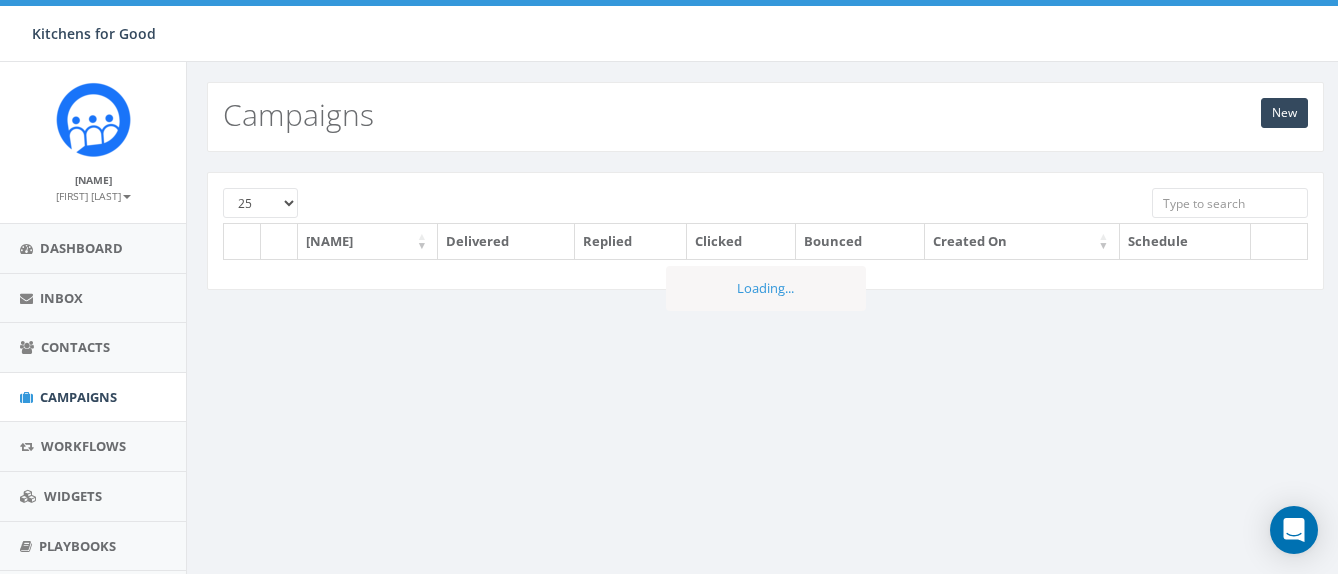 scroll, scrollTop: 0, scrollLeft: 0, axis: both 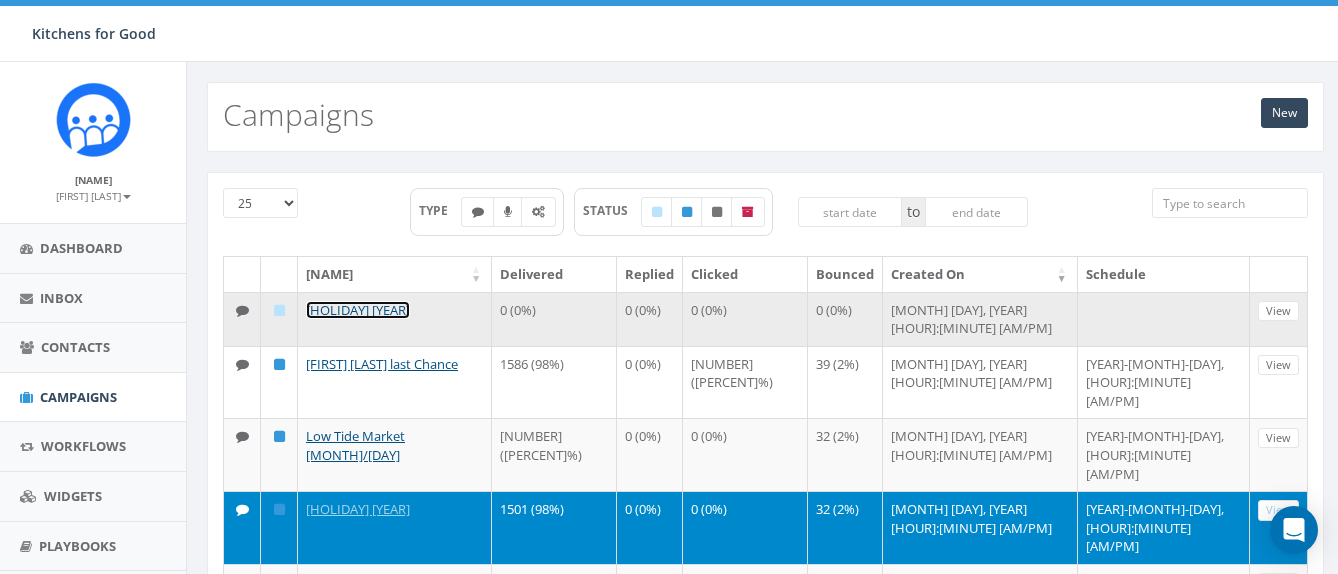 click on "[HOLIDAY] [YEAR]" at bounding box center [358, 310] 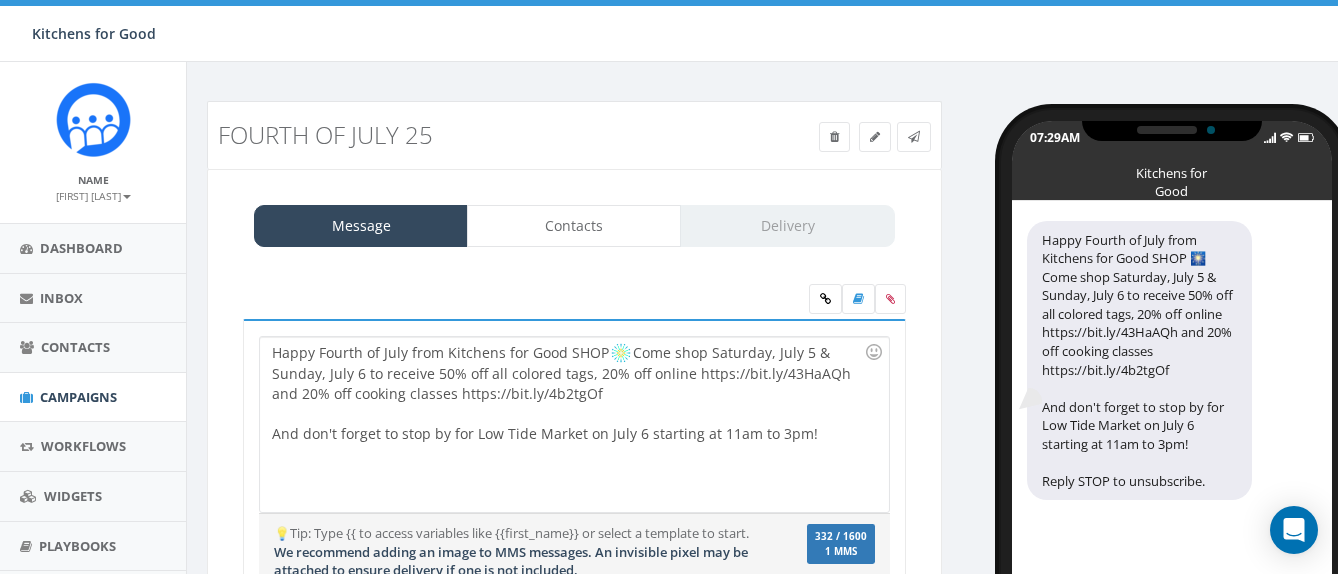 scroll, scrollTop: 0, scrollLeft: 0, axis: both 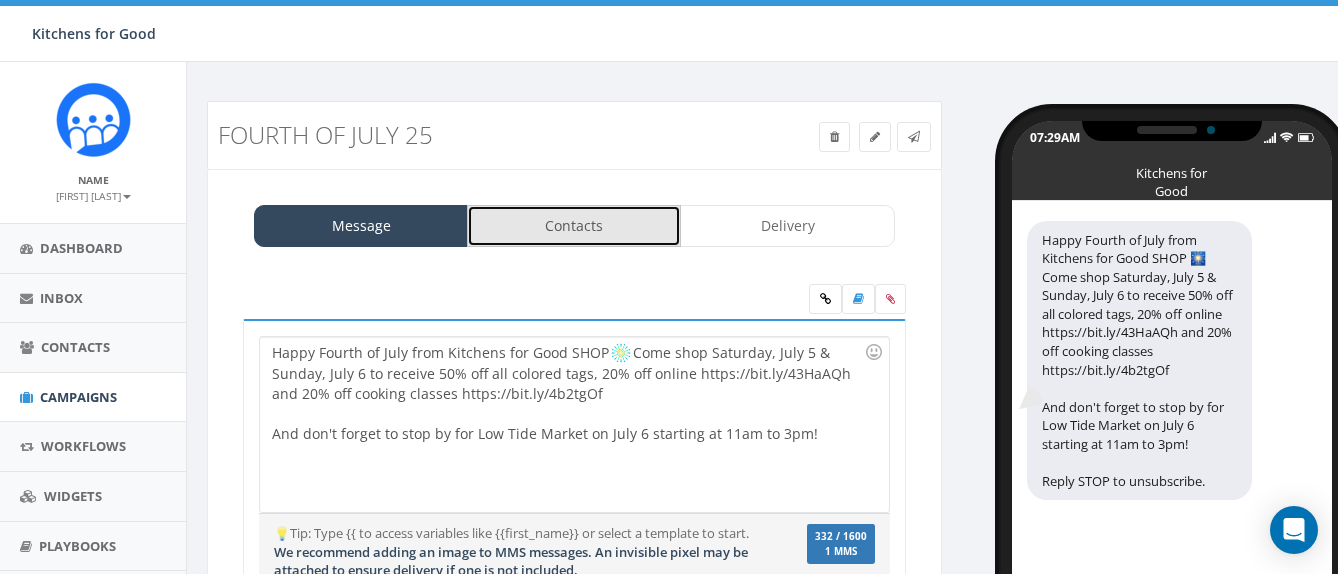 click on "Contacts" at bounding box center (574, 226) 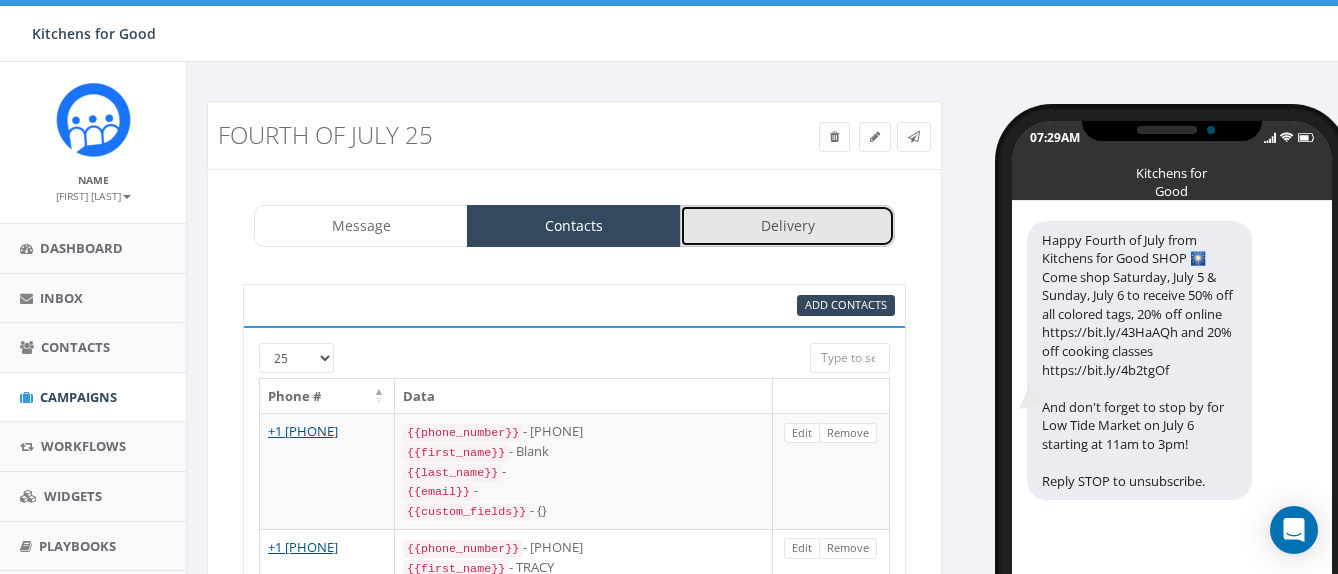 click on "Delivery" at bounding box center (787, 226) 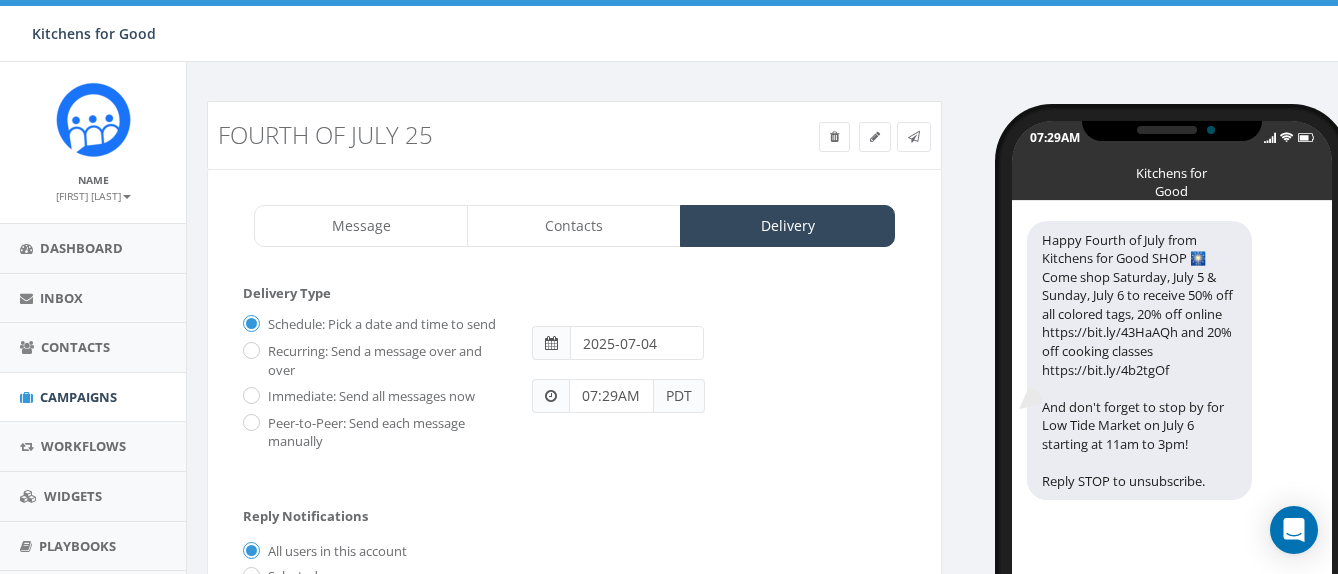 click on "2025-07-04" at bounding box center (637, 343) 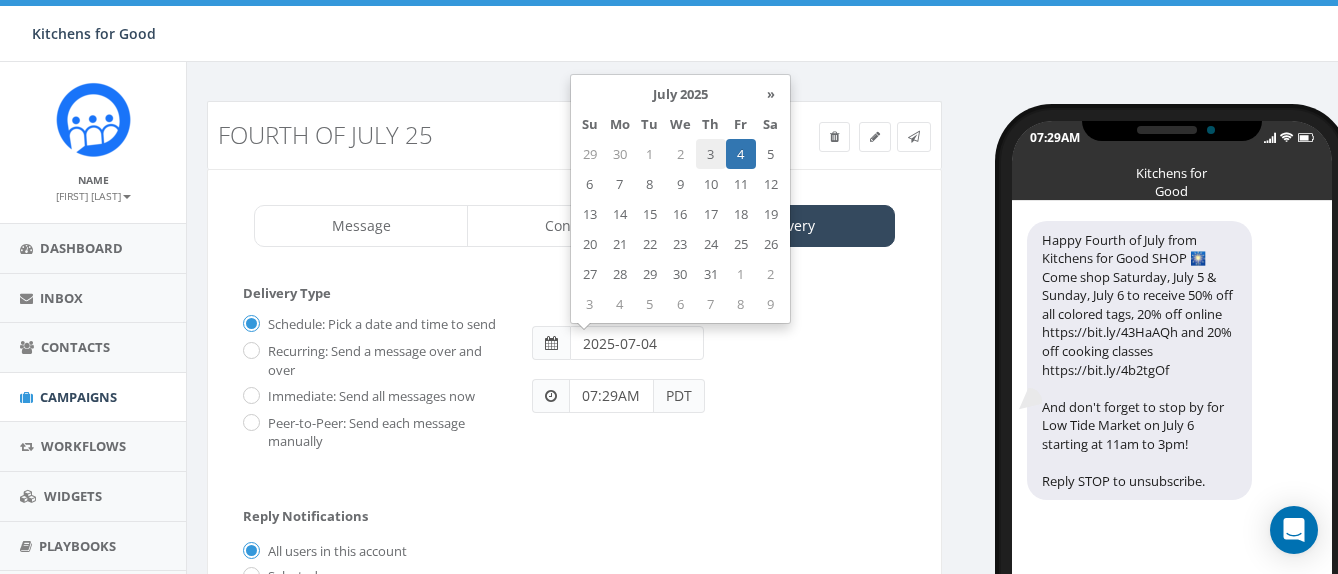 click on "3" at bounding box center [711, 154] 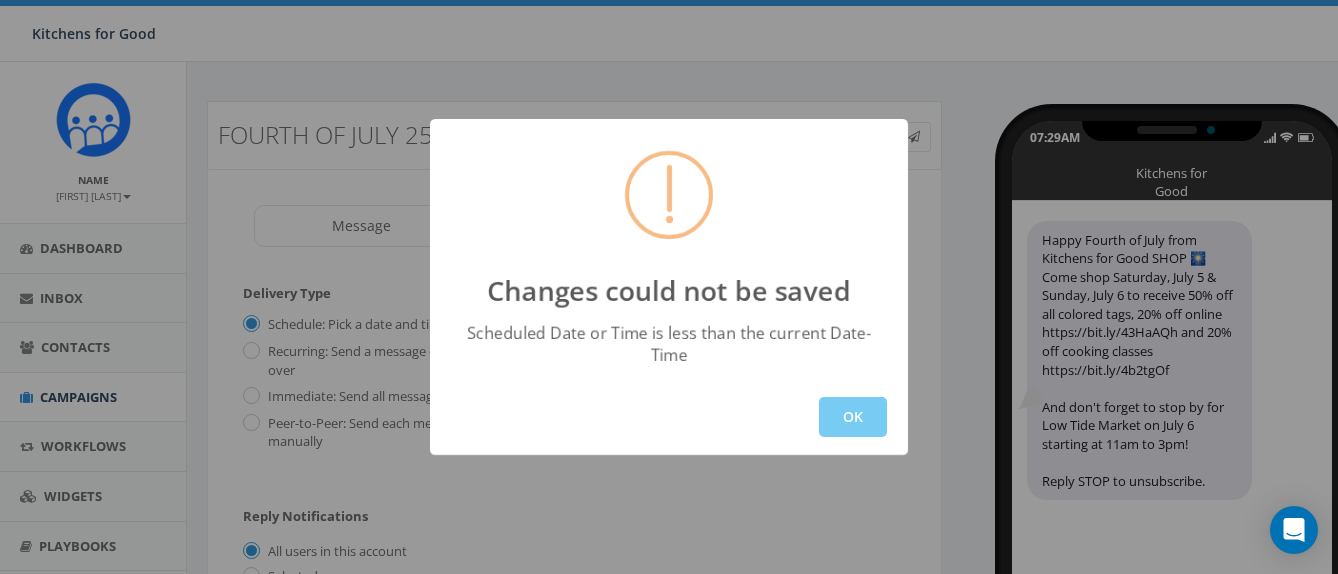 click on "OK" at bounding box center (853, 417) 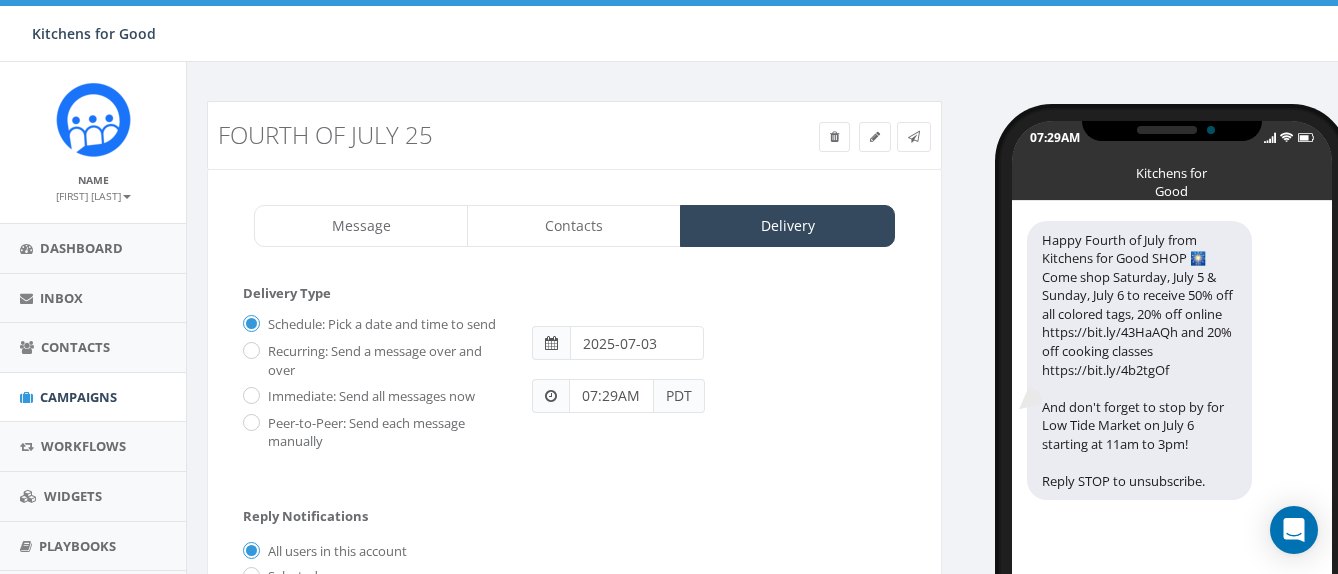 click on "07:29AM" at bounding box center (611, 396) 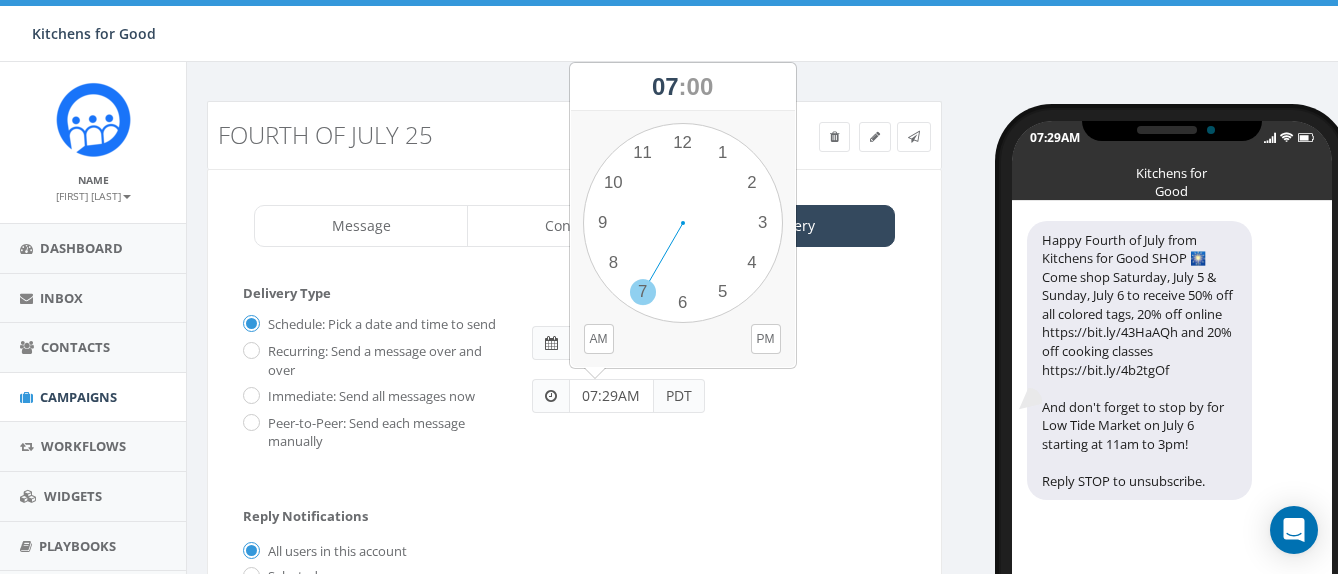 click on "1 2 3 4 5 6 7 8 9 10 11 12 00 05 10 15 20 25 30 35 40 45 50 55" at bounding box center [683, 223] 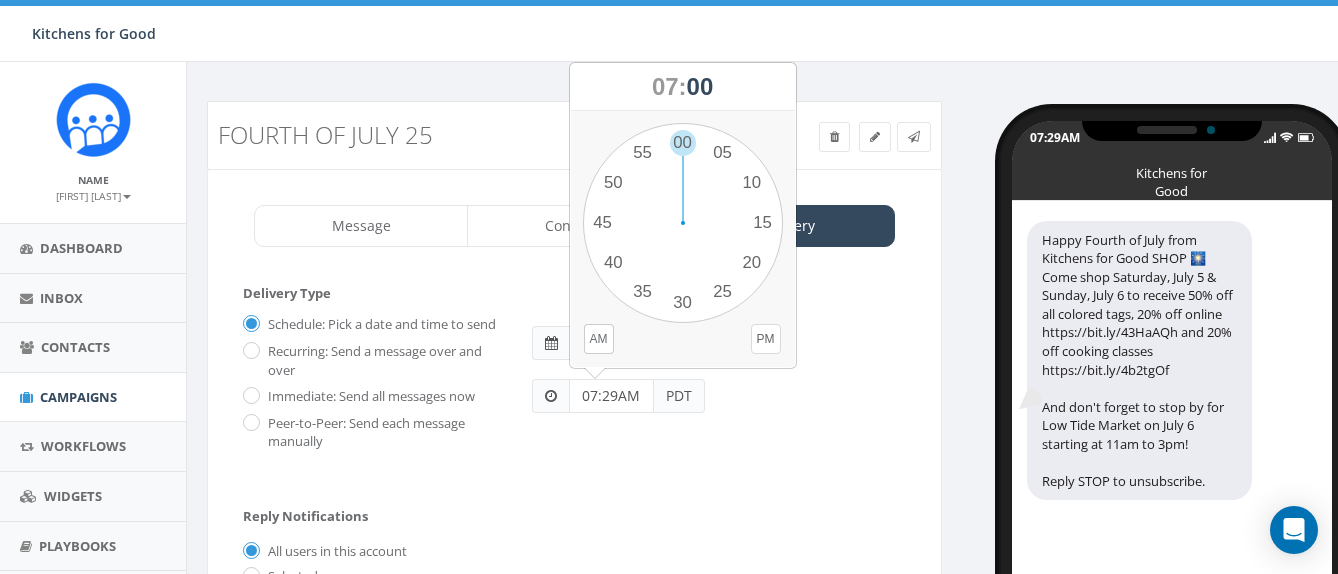 click on "PM" at bounding box center [766, 339] 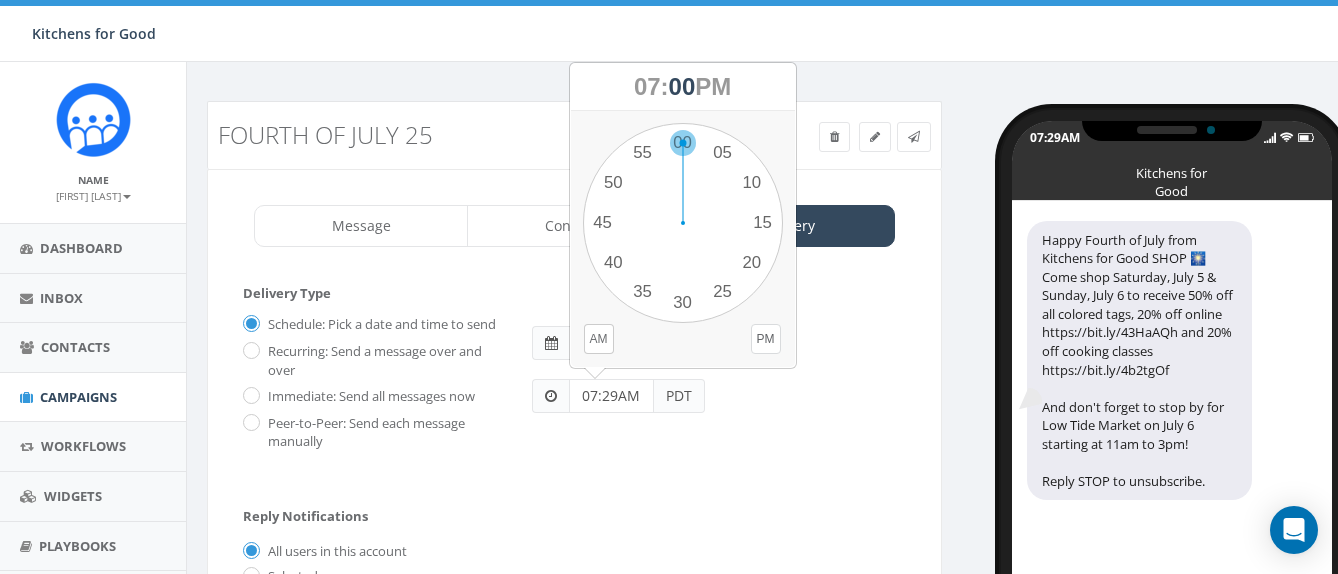 click on "1 2 3 4 5 6 7 8 9 10 11 12 00 05 10 15 20 25 30 35 40 45 50 55" at bounding box center (683, 223) 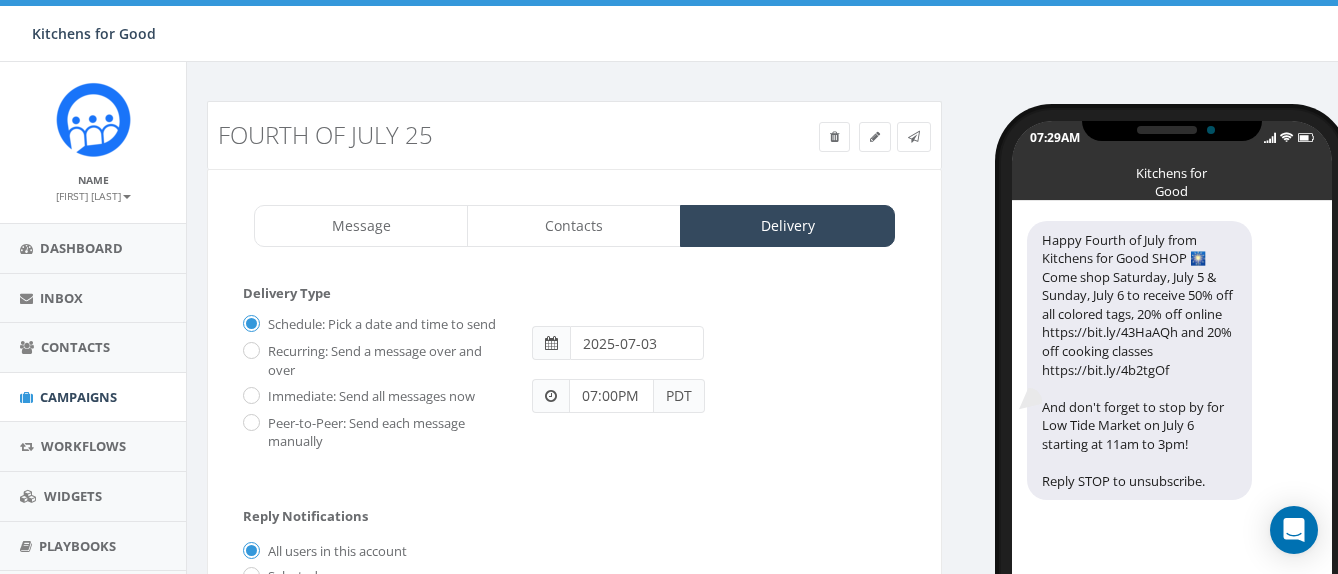 click on "07:00PM PDT" at bounding box center [719, 386] 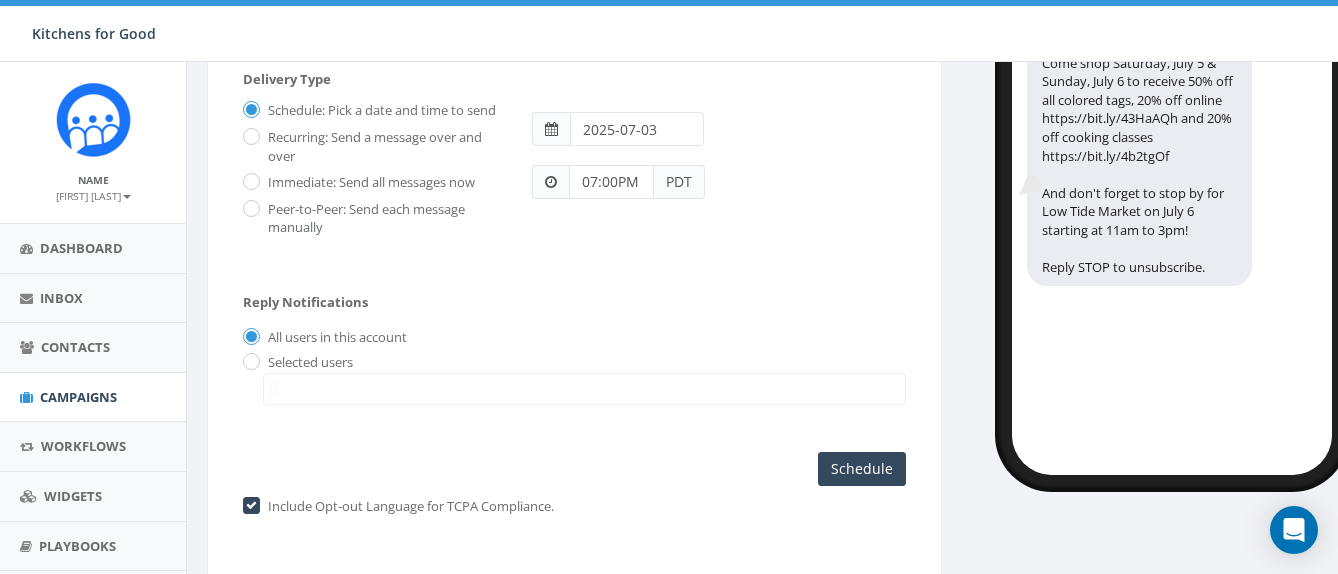 scroll, scrollTop: 215, scrollLeft: 0, axis: vertical 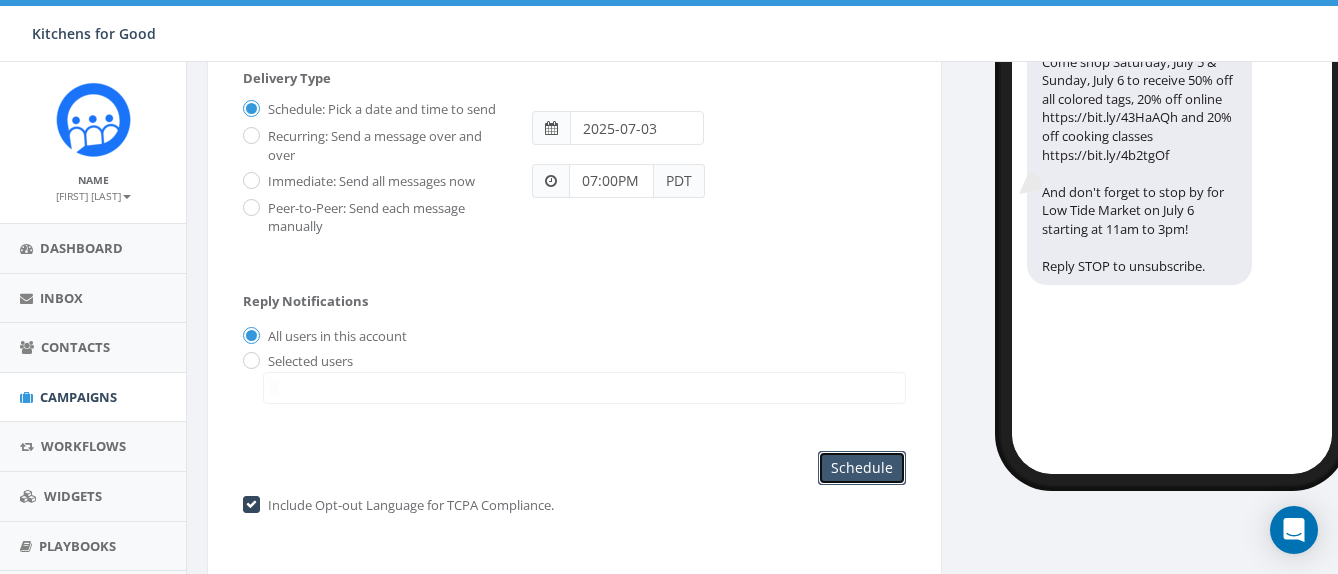 click on "Schedule" at bounding box center (862, 468) 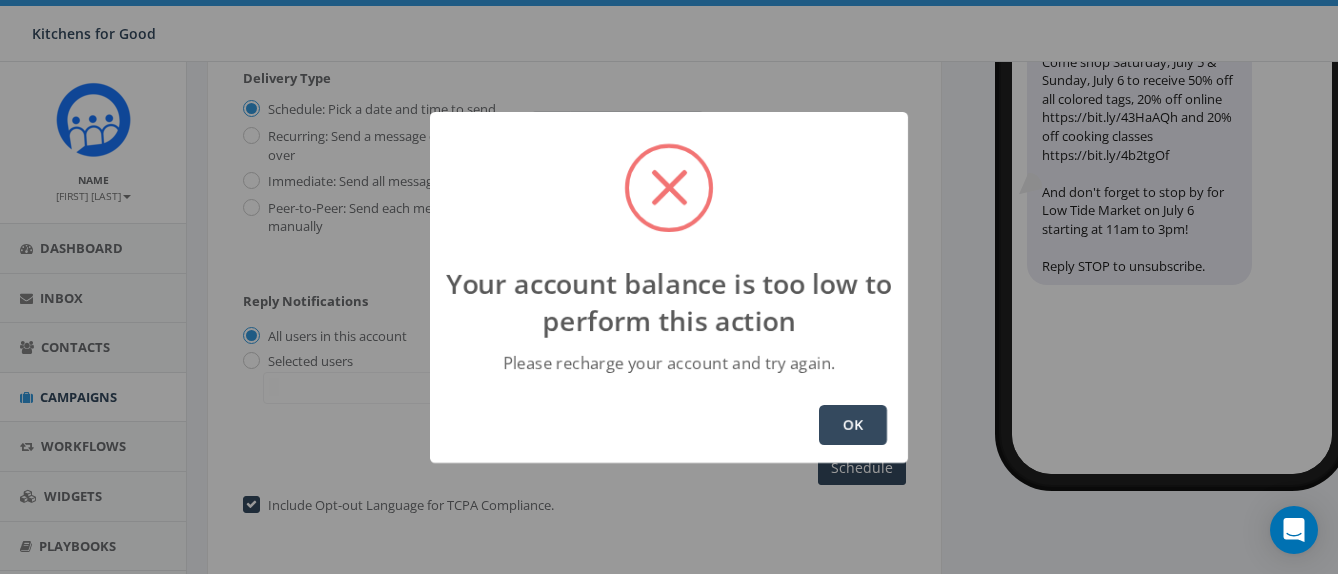 click on "OK" at bounding box center [853, 425] 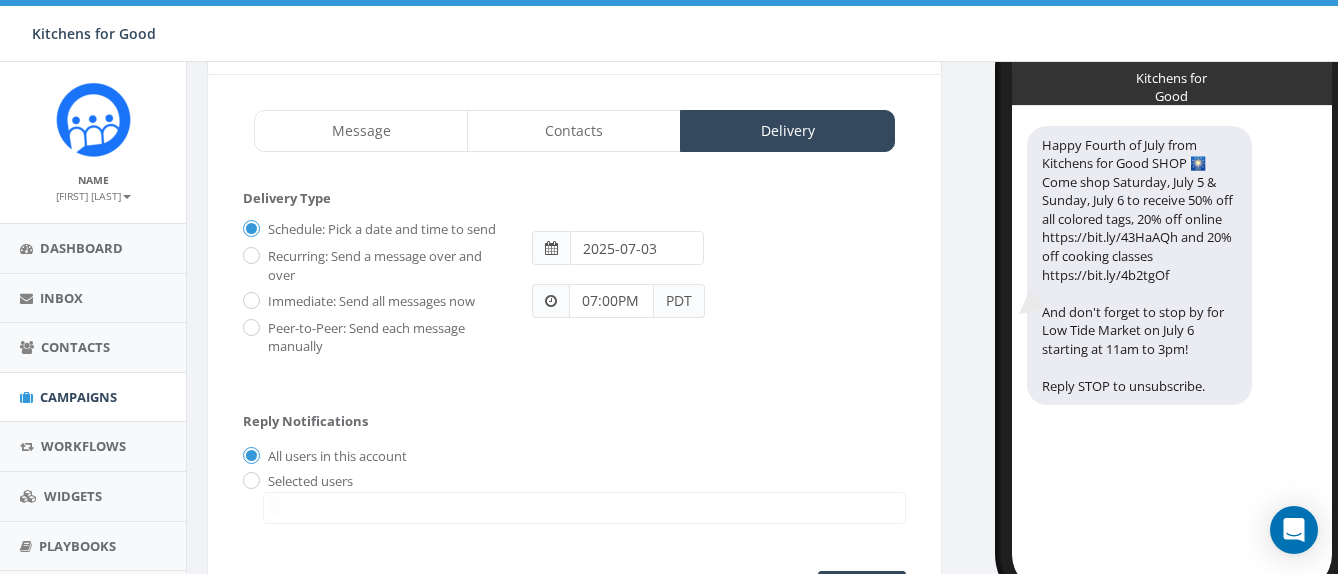 scroll, scrollTop: 94, scrollLeft: 0, axis: vertical 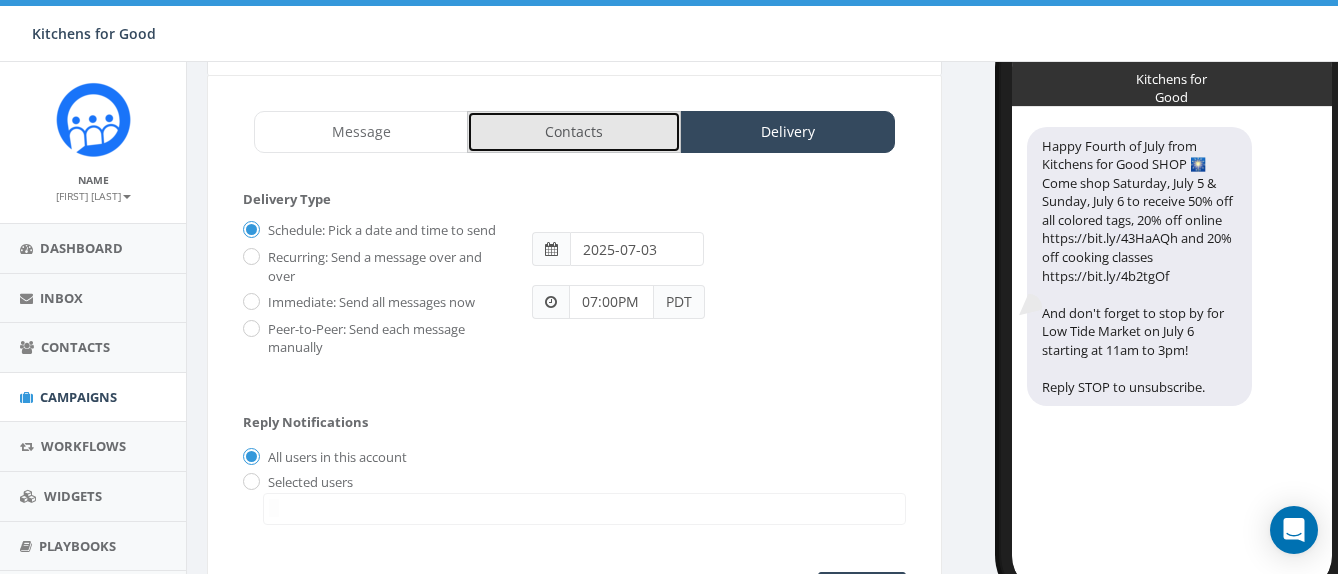 click on "Contacts" at bounding box center [574, 132] 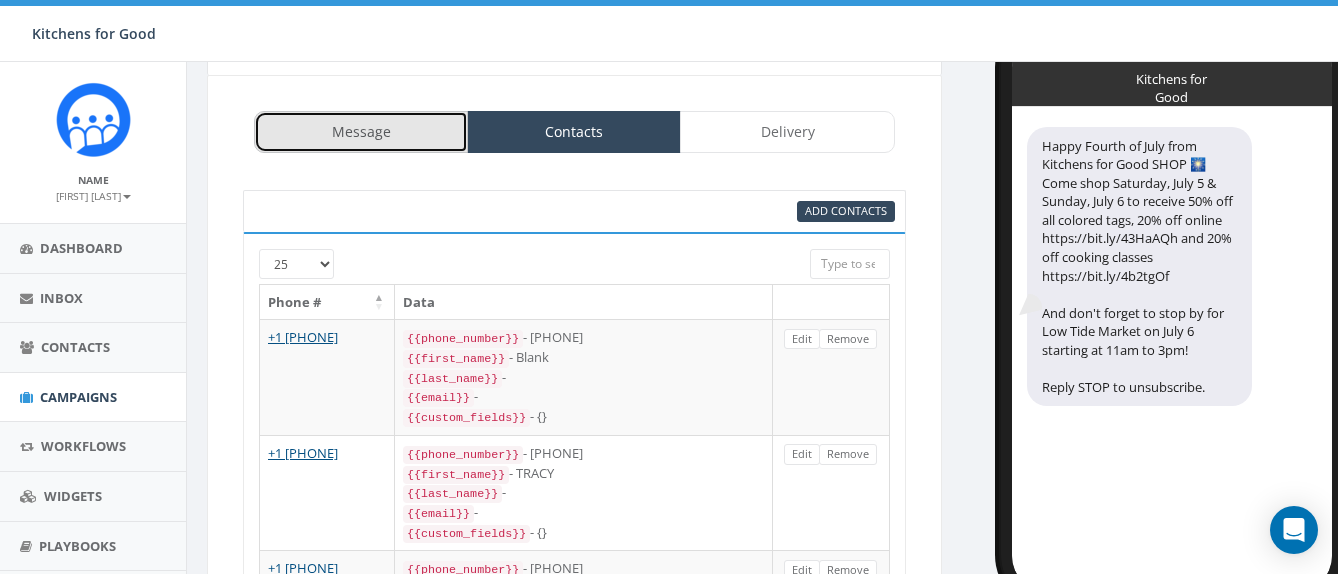 click on "Message" at bounding box center (361, 132) 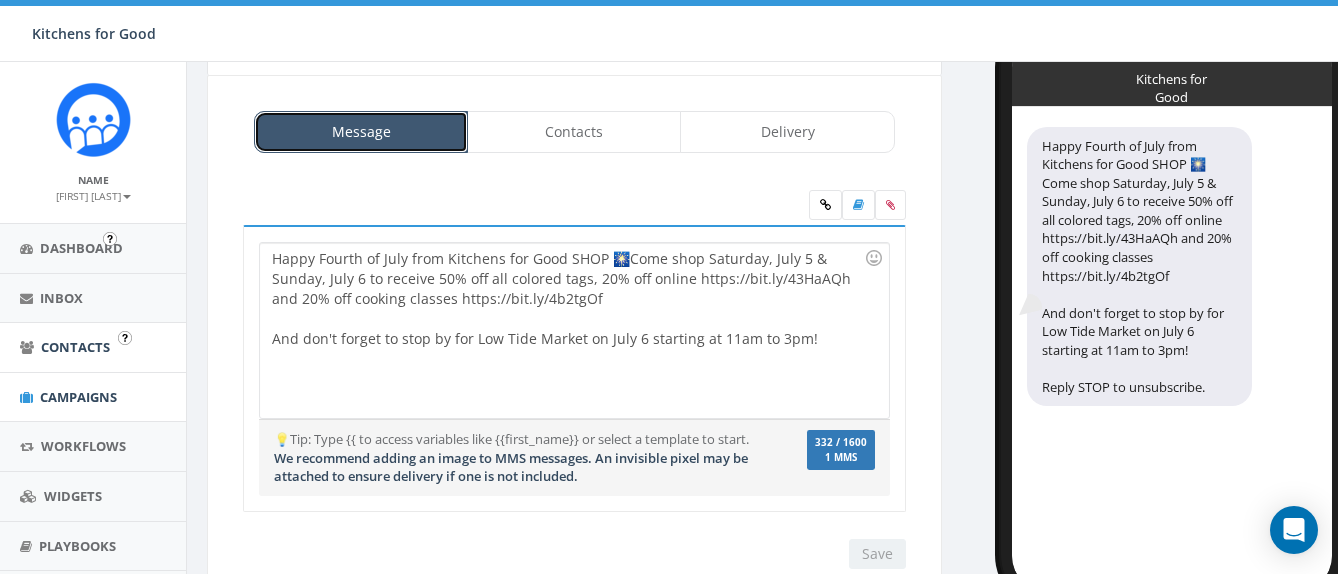 scroll, scrollTop: 152, scrollLeft: 0, axis: vertical 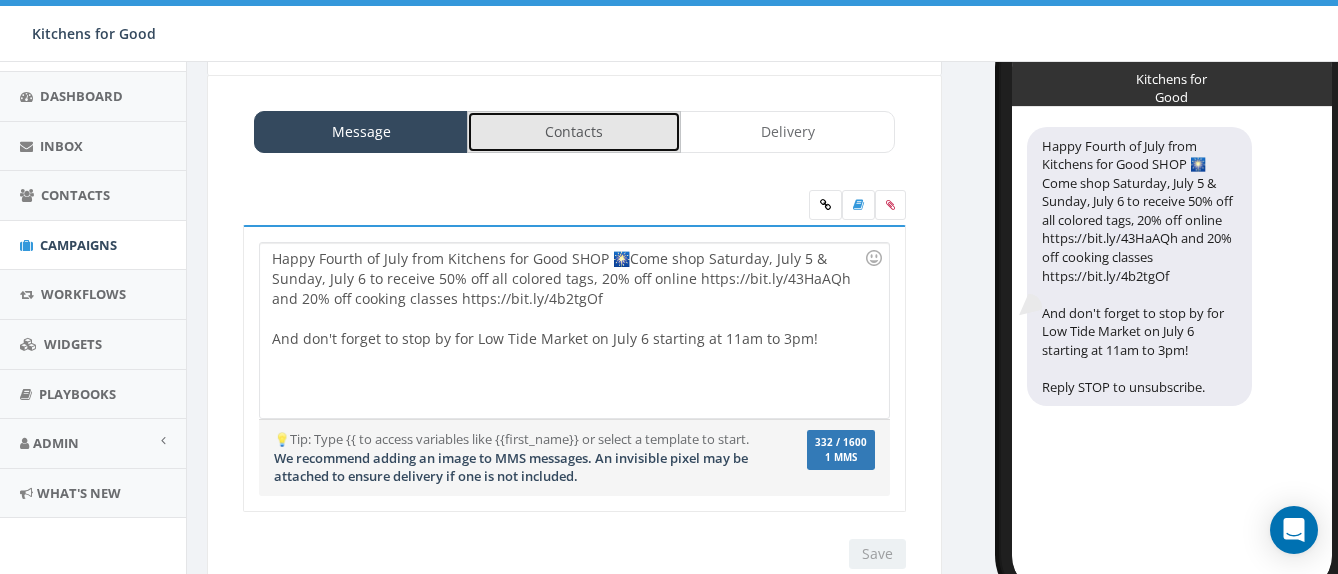 click on "Contacts" at bounding box center (574, 132) 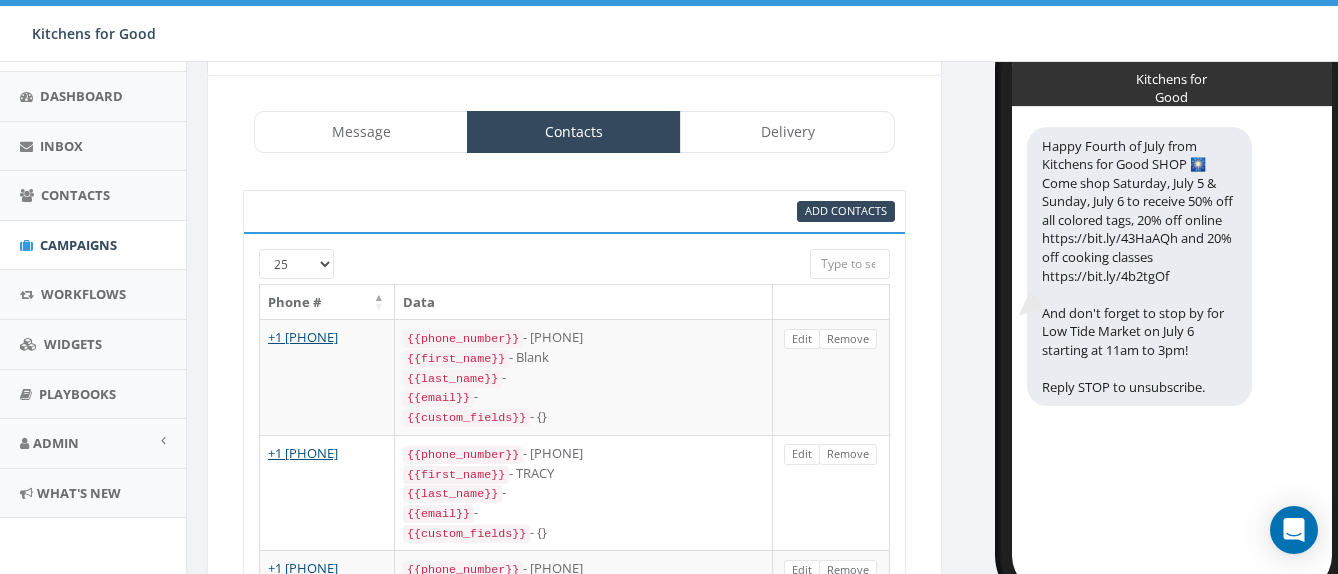click on "Message Contacts Delivery Happy Fourth of July from Kitchens for Good SHOP 🎆Come shop Saturday, July 5 & Sunday, July 6 to receive 50% off all colored tags, 20% off online https://bit.ly/43HaAQh and 20% off cooking classes https://bit.ly/4b2tgOf
And don't forget to stop by for Low Tide Market on July 6 starting at 11am to 3pm!
Reply STOP to unsubscribe. Happy Fourth of July from Kitchens for Good SHOP 🎆Come shop Saturday, July 5 & Sunday, July 6 to receive 50% off all colored tags, 20% off online https://bit.ly/43HaAQh and 20% off cooking classes https://bit.ly/4b2tgOf  And don't forget to stop by for Low Tide Market on July 6 starting at 11am to 3pm! Recent Smileys & People Animals & Nature Food & Drink Activity Travel & Places Objects Symbols Flags Diversity Diversity Diversity Diversity Diversity 💡Tip: Type {{ to access variables like {{first_name}} or select a template to start. 332 / 1600 1 MMS You cannot attach more than one file !! Please remove the old file and continue to add Save   Next" at bounding box center (574, 1721) 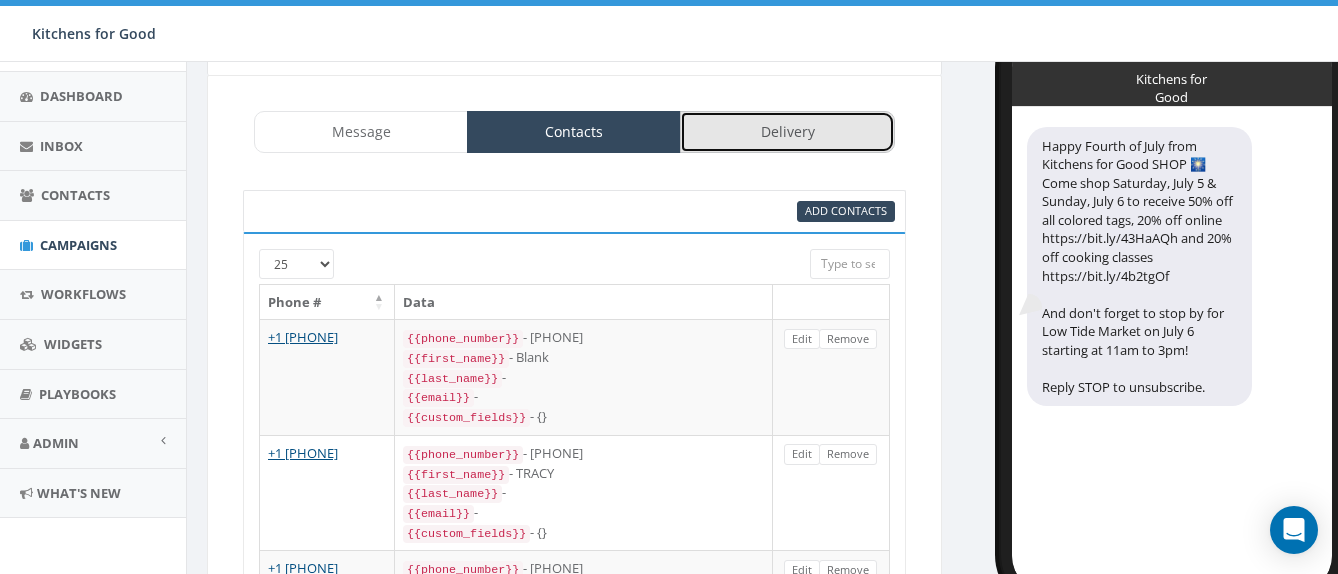 click on "Delivery" at bounding box center [787, 132] 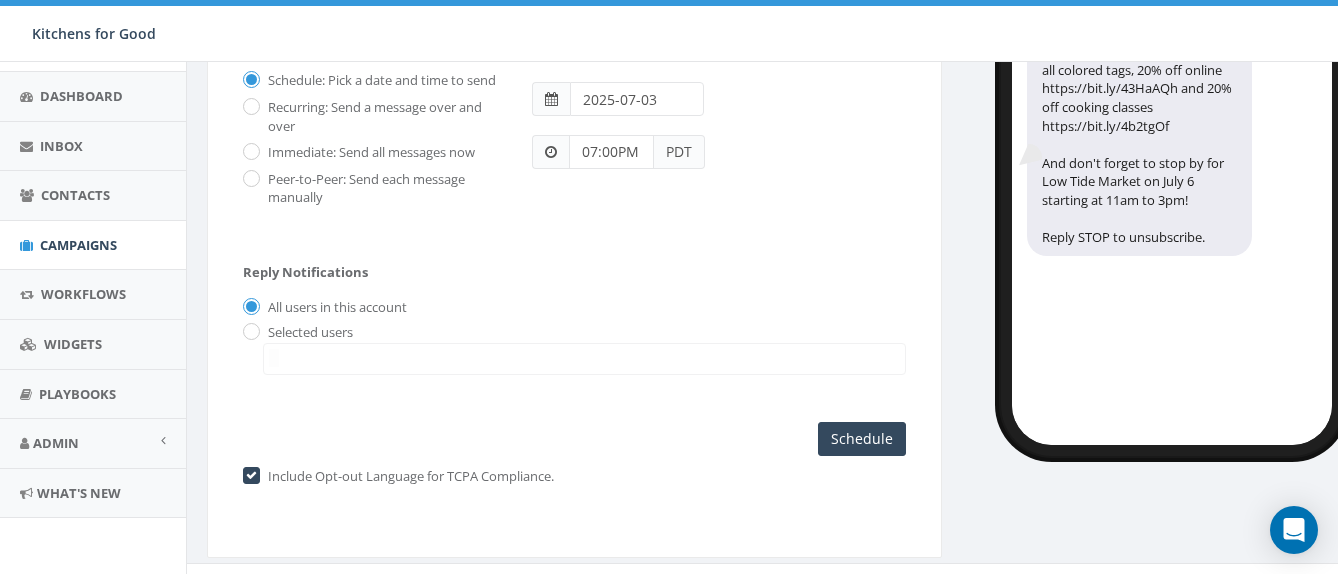 scroll, scrollTop: 273, scrollLeft: 0, axis: vertical 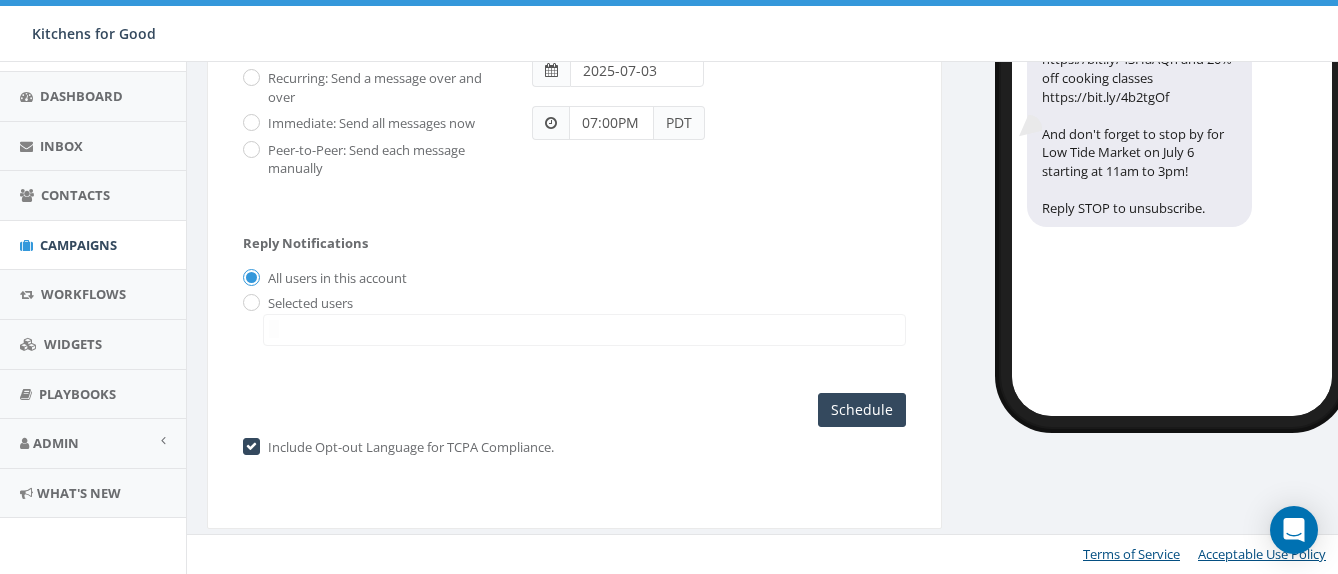 click on "Include Opt-out Language for TCPA Compliance. Warning, you are required to include instructions on how contacts can unsubscribe from your list. We highly recommend that you include it to prevent your messages from being filtered or blocked." at bounding box center (574, 447) 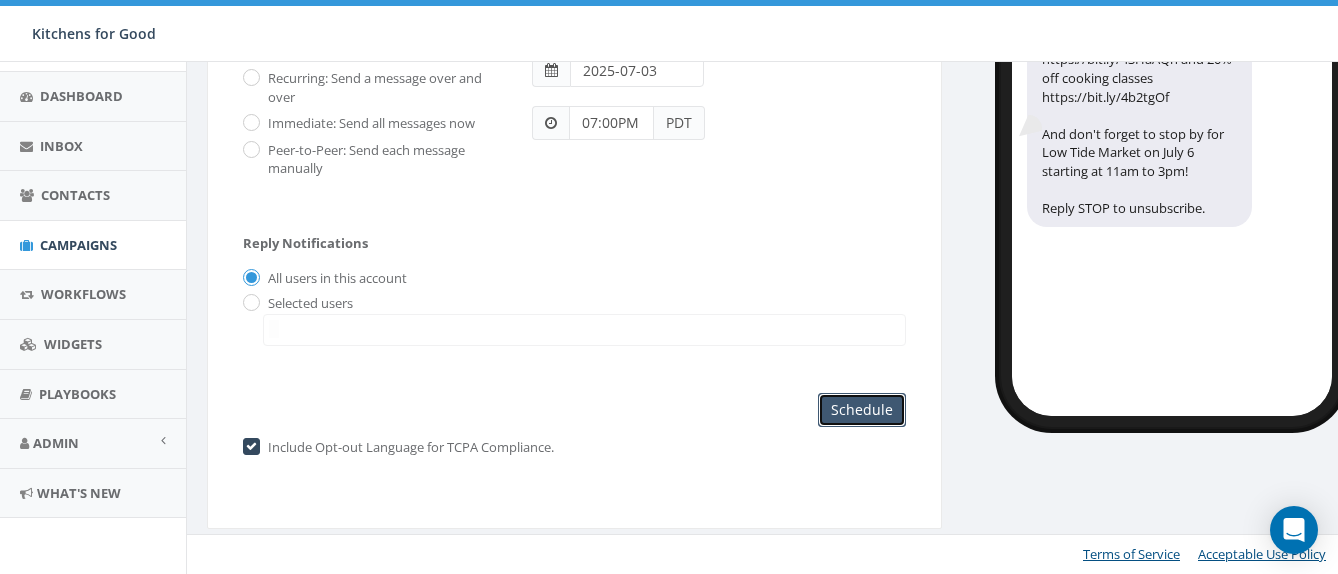click on "••••••••" at bounding box center [862, 410] 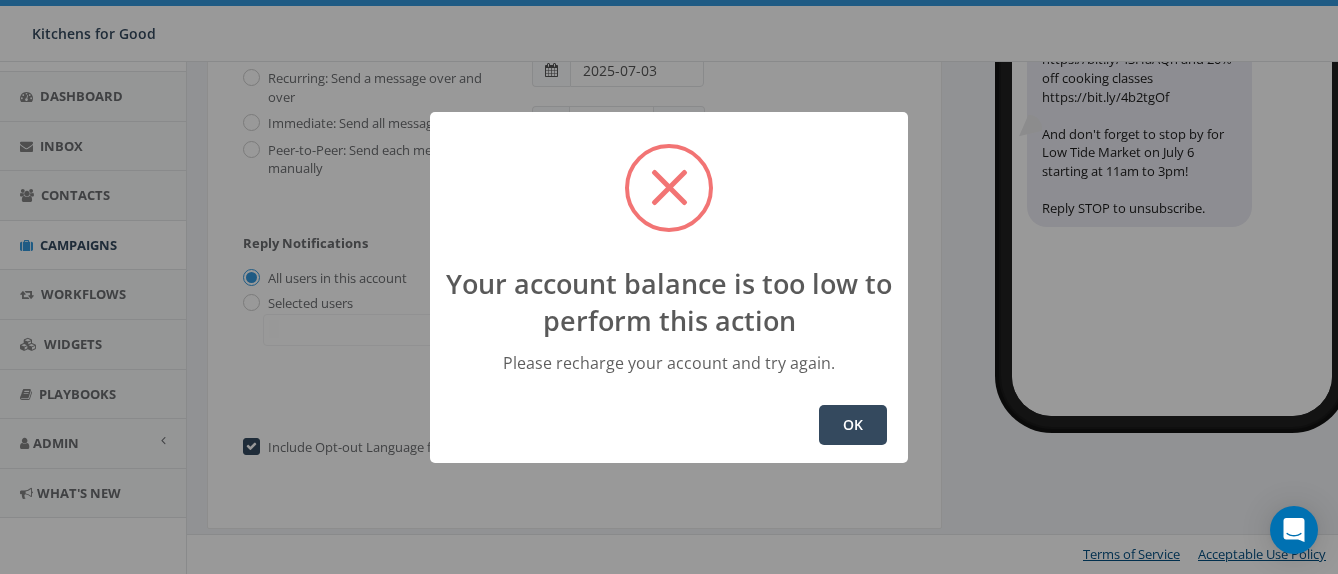 click on "OK" at bounding box center (853, 425) 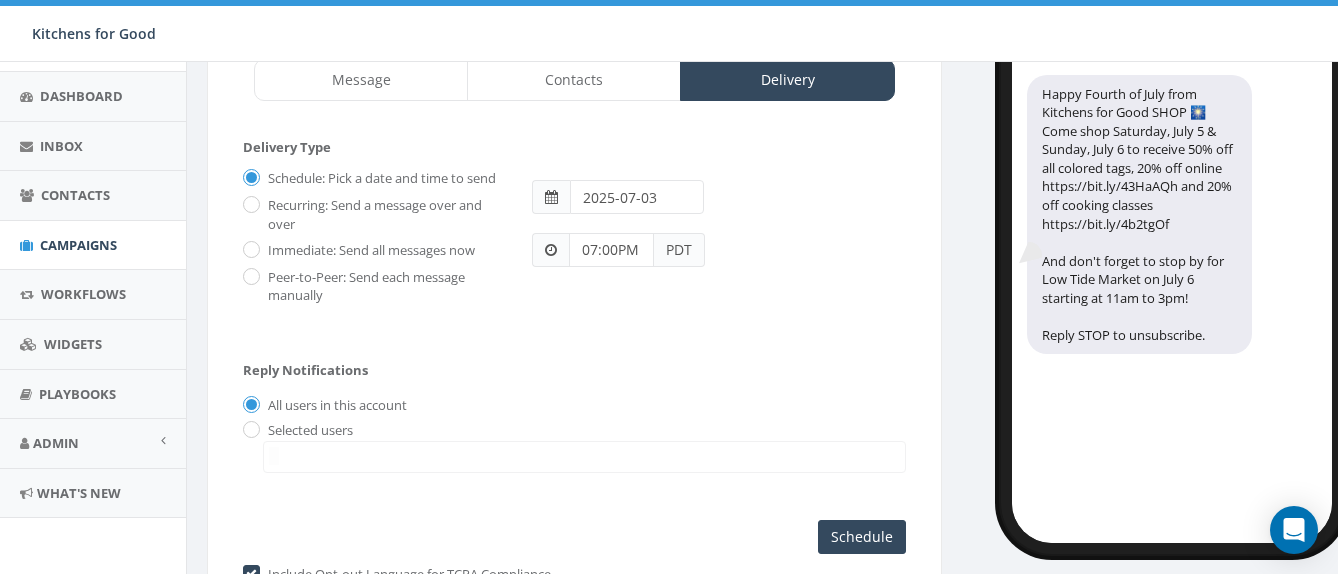 scroll, scrollTop: 109, scrollLeft: 0, axis: vertical 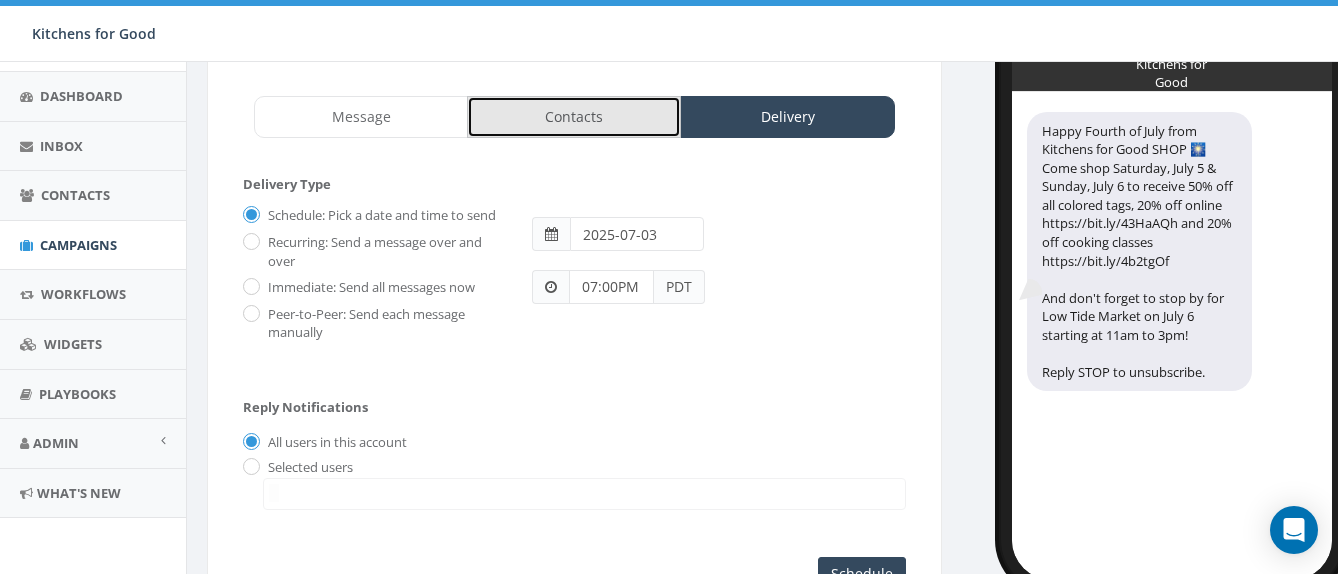 click on "Contacts" at bounding box center (574, 117) 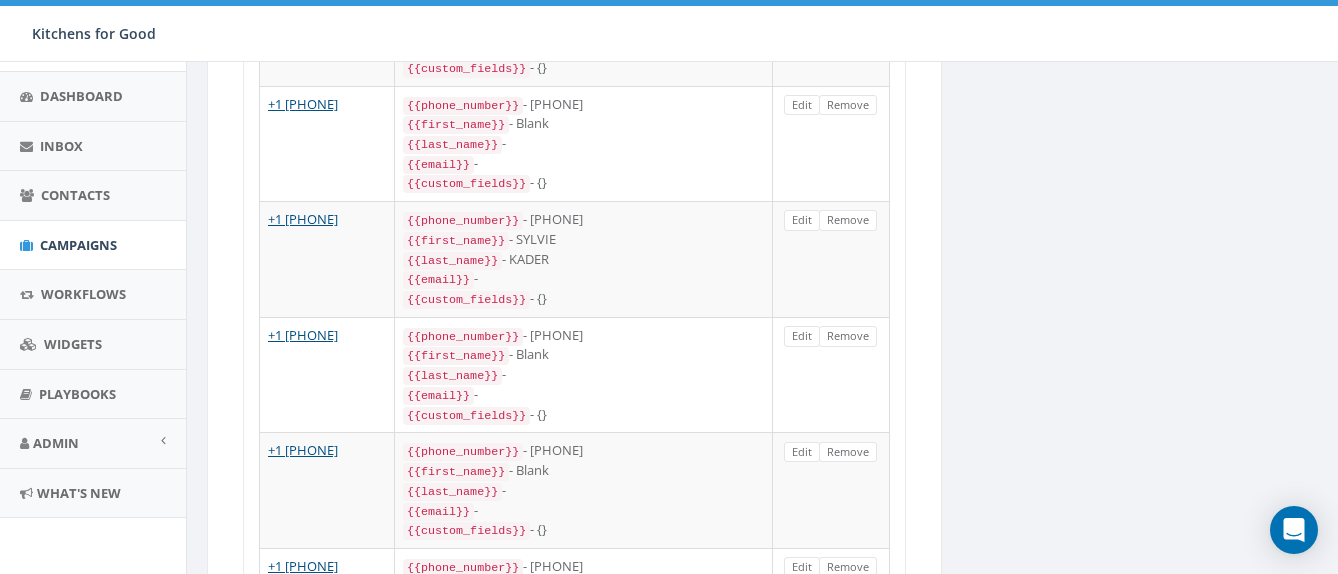 scroll, scrollTop: 2807, scrollLeft: 0, axis: vertical 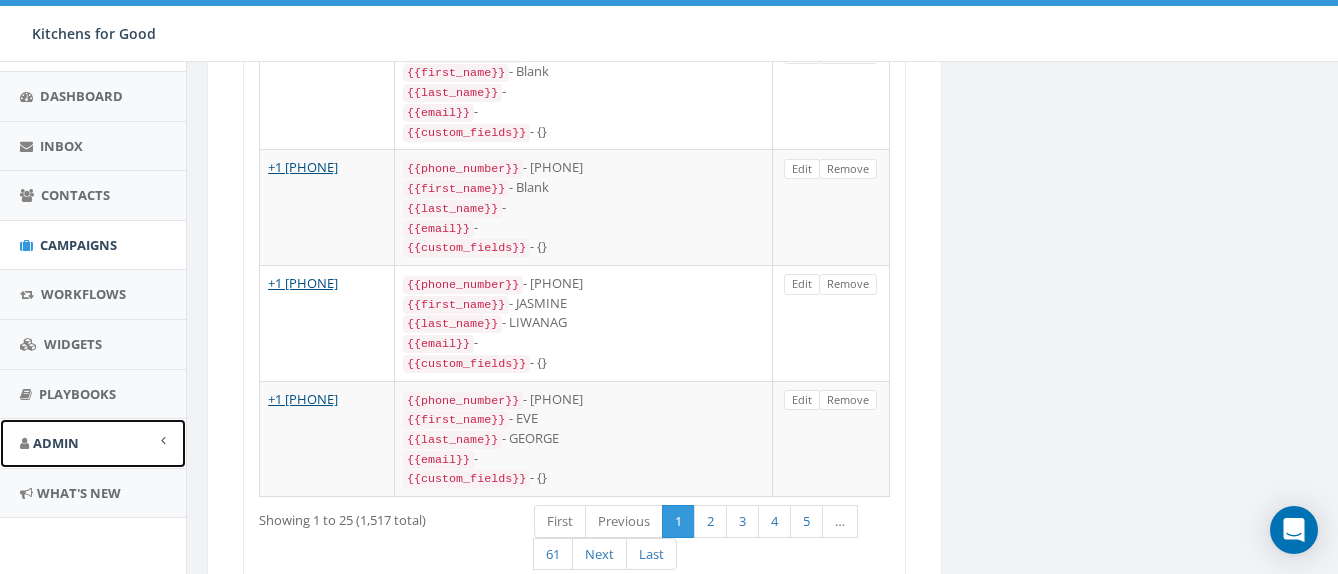 click on "•••••" at bounding box center (56, 443) 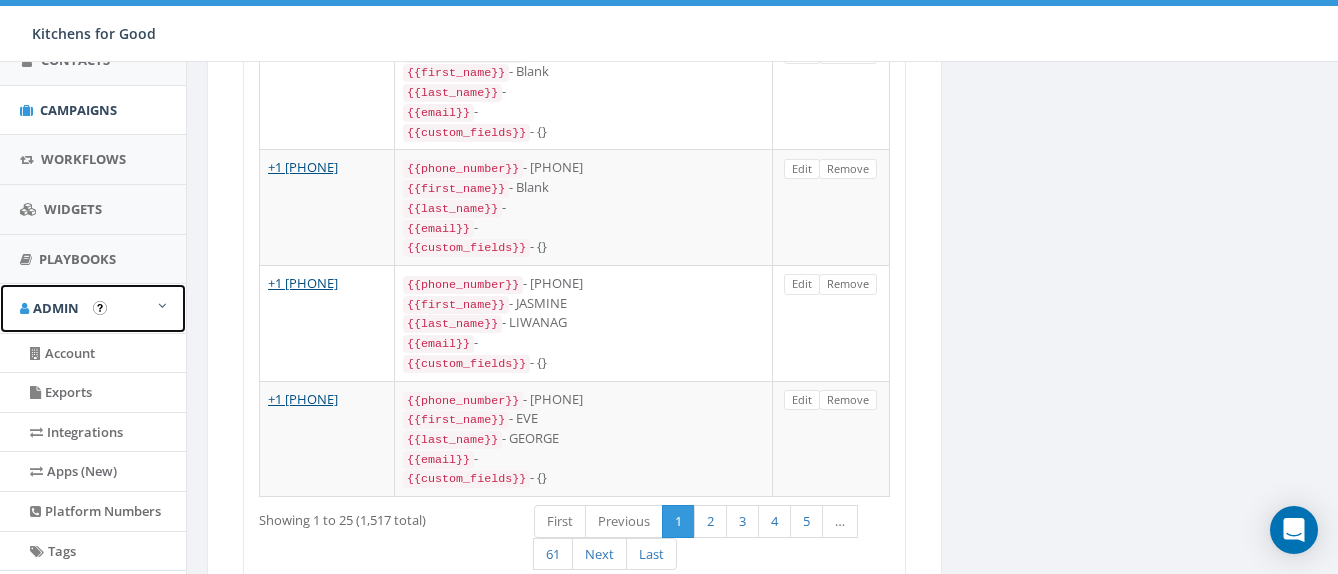 scroll, scrollTop: 287, scrollLeft: 0, axis: vertical 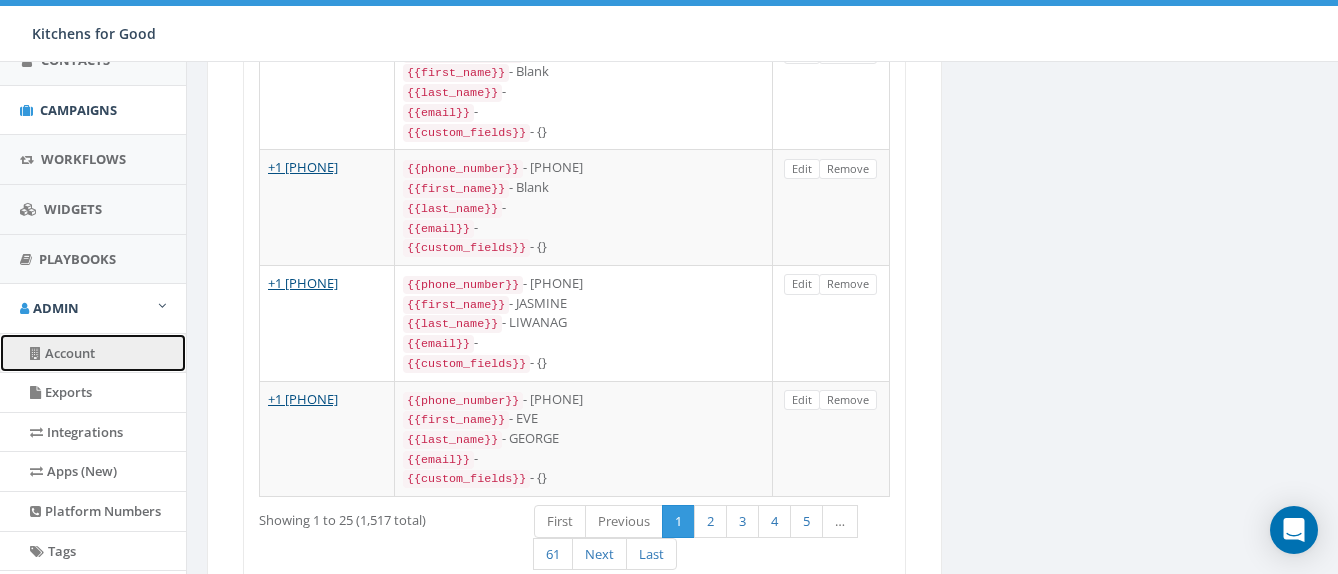 click on "•••••••" at bounding box center (93, 353) 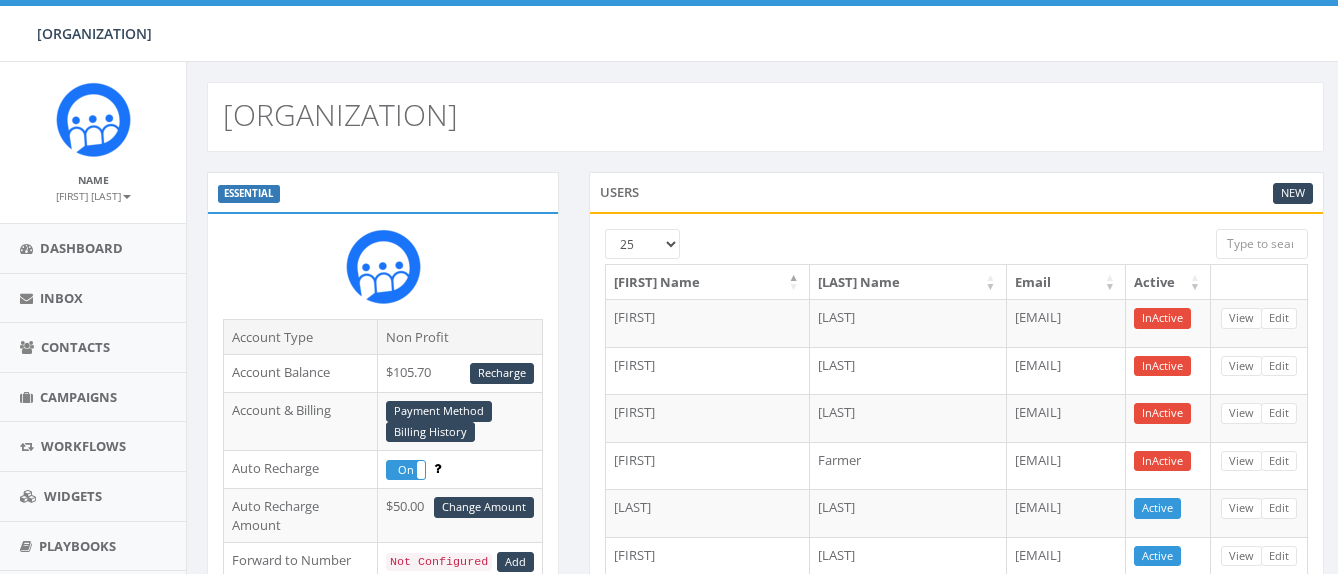 scroll, scrollTop: 0, scrollLeft: 0, axis: both 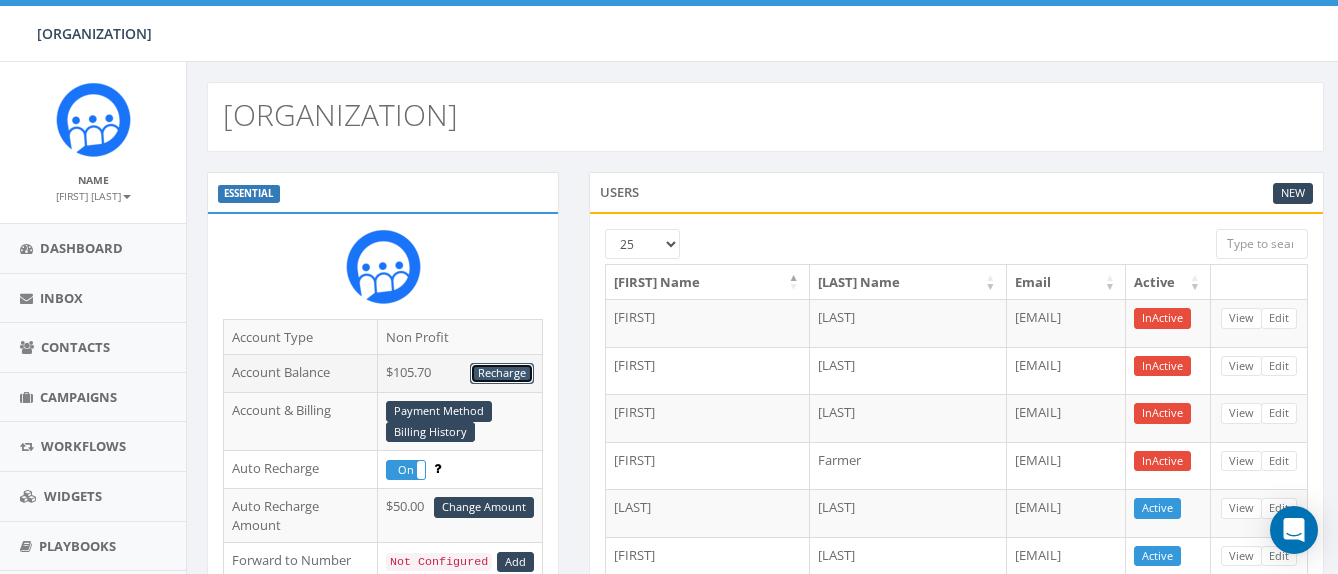 click on "Recharge" at bounding box center (502, 373) 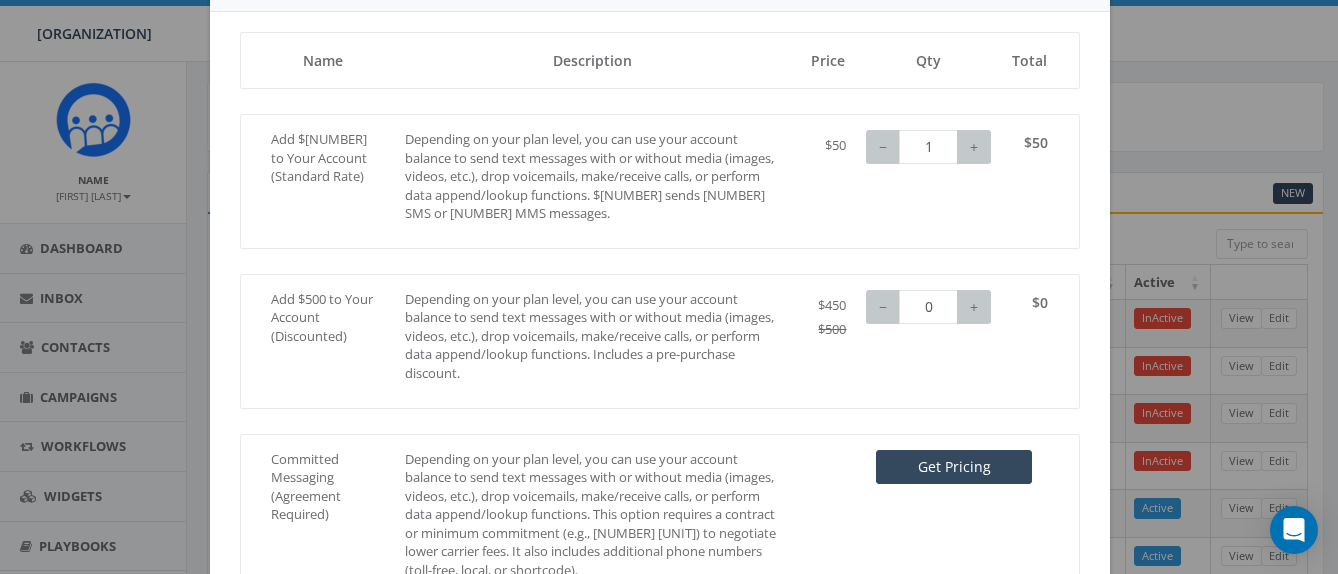 scroll, scrollTop: 155, scrollLeft: 0, axis: vertical 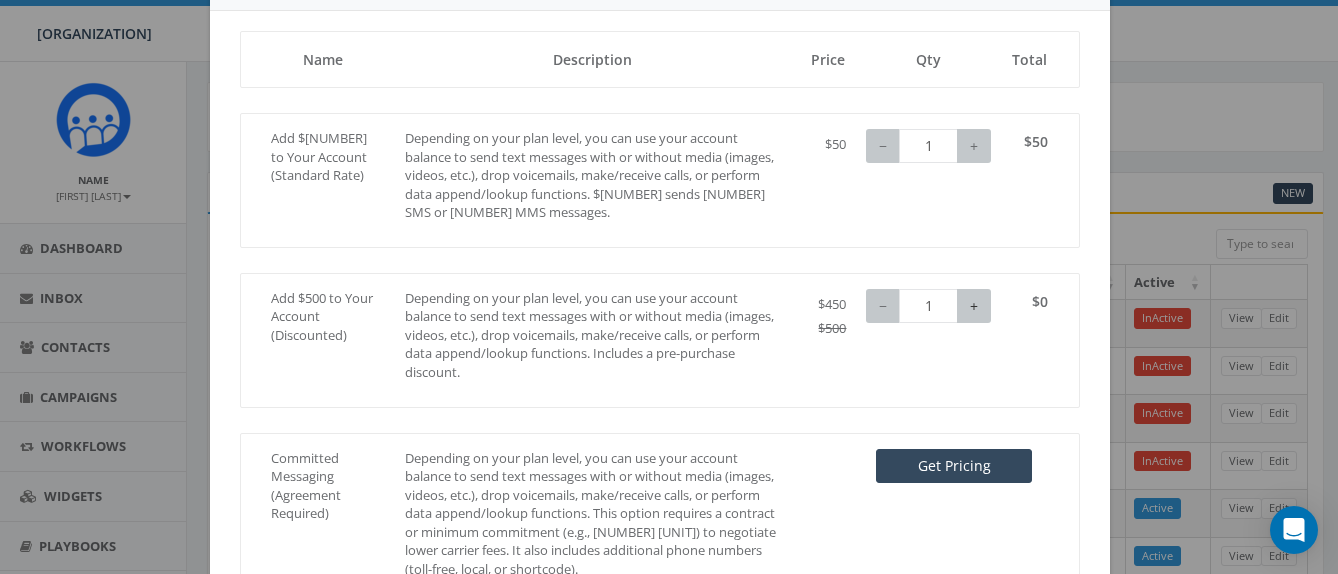 click on "+" at bounding box center (974, 146) 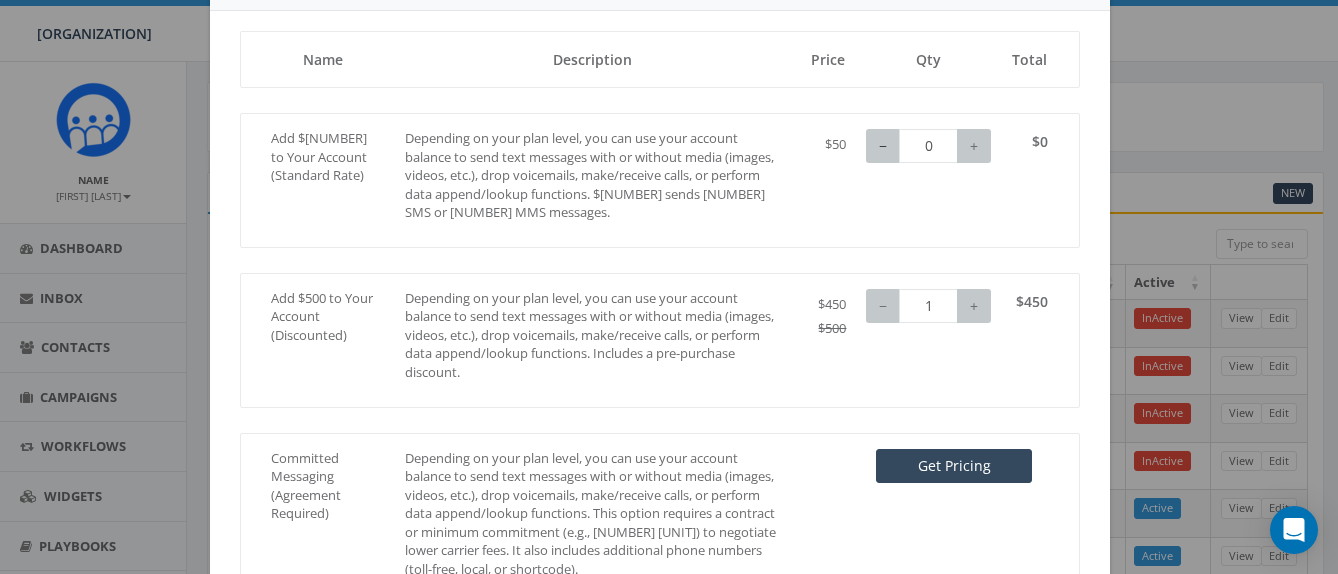click on "−" at bounding box center (883, 146) 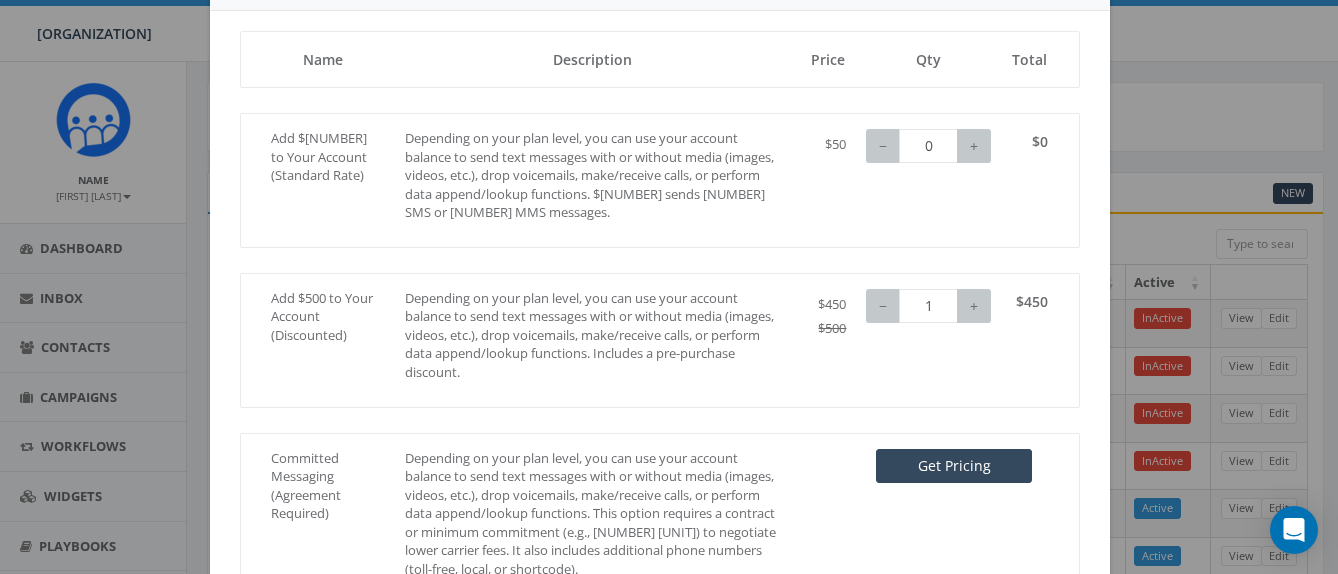scroll, scrollTop: 339, scrollLeft: 0, axis: vertical 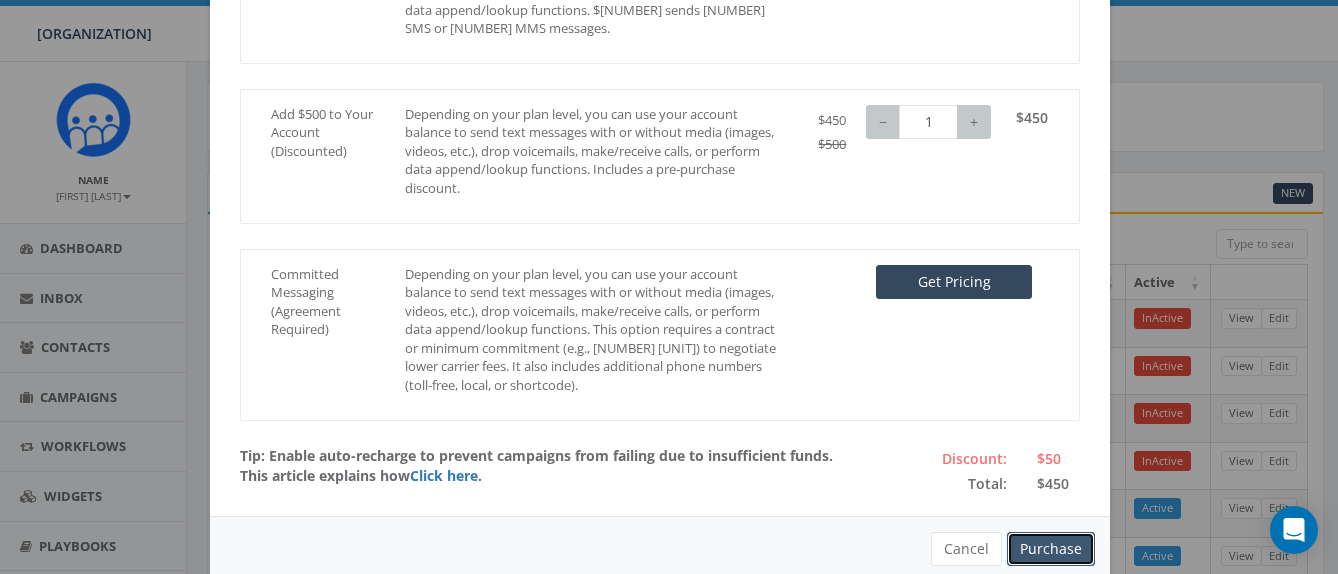 click on "Purchase" at bounding box center [1051, 549] 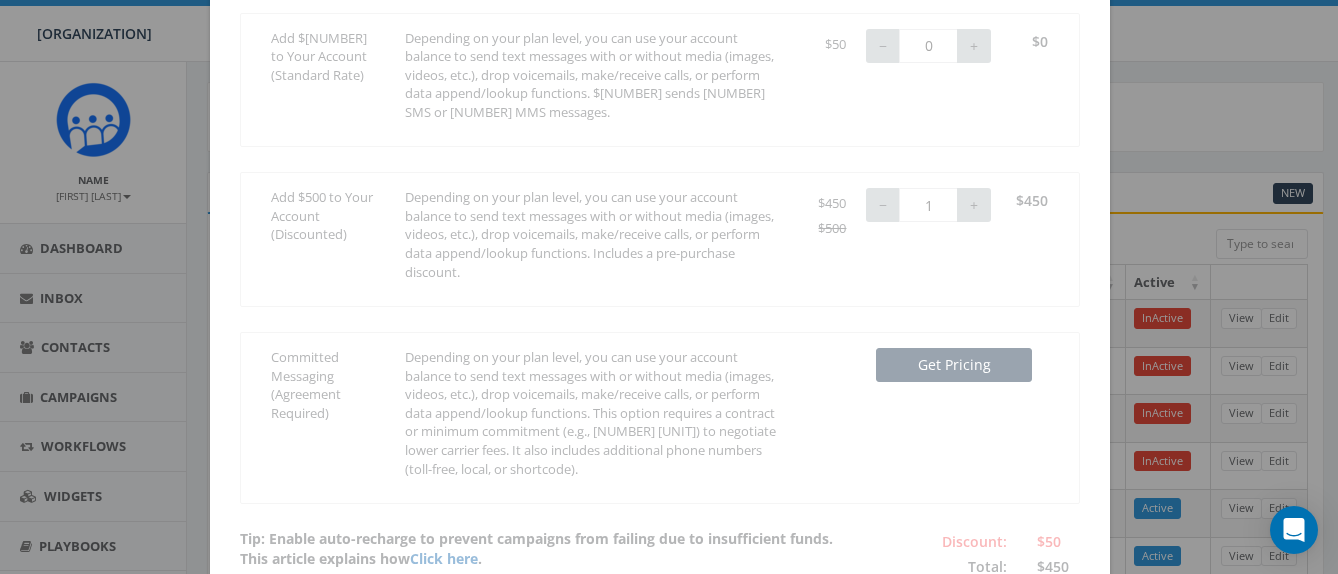 scroll, scrollTop: 423, scrollLeft: 0, axis: vertical 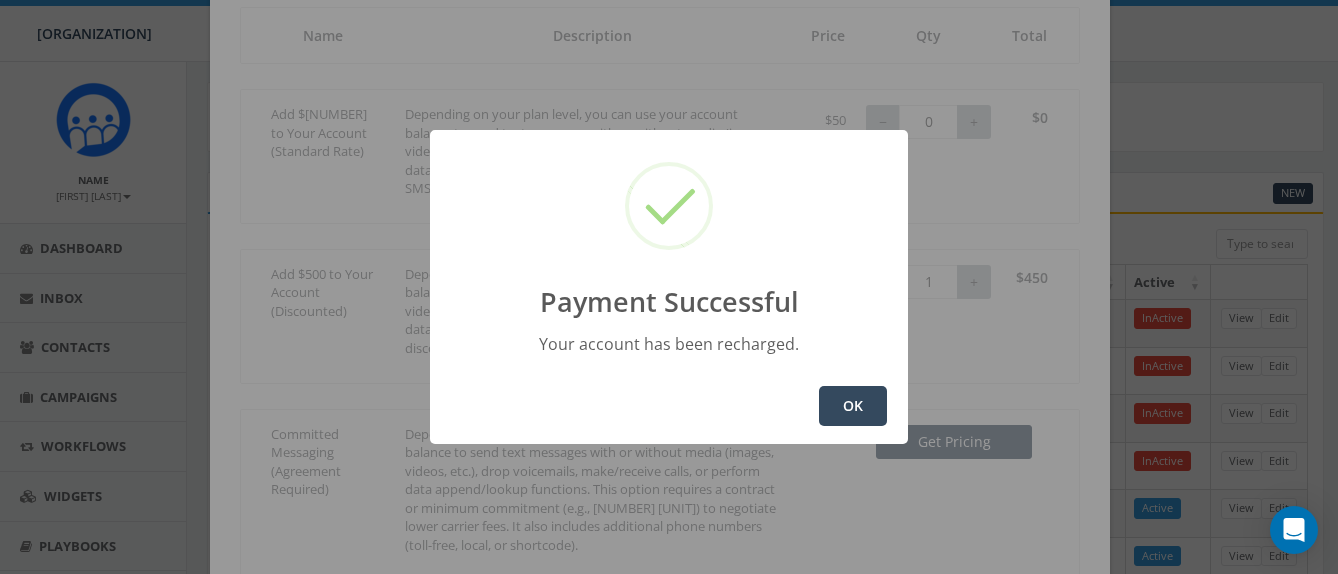 click on "OK" at bounding box center (853, 406) 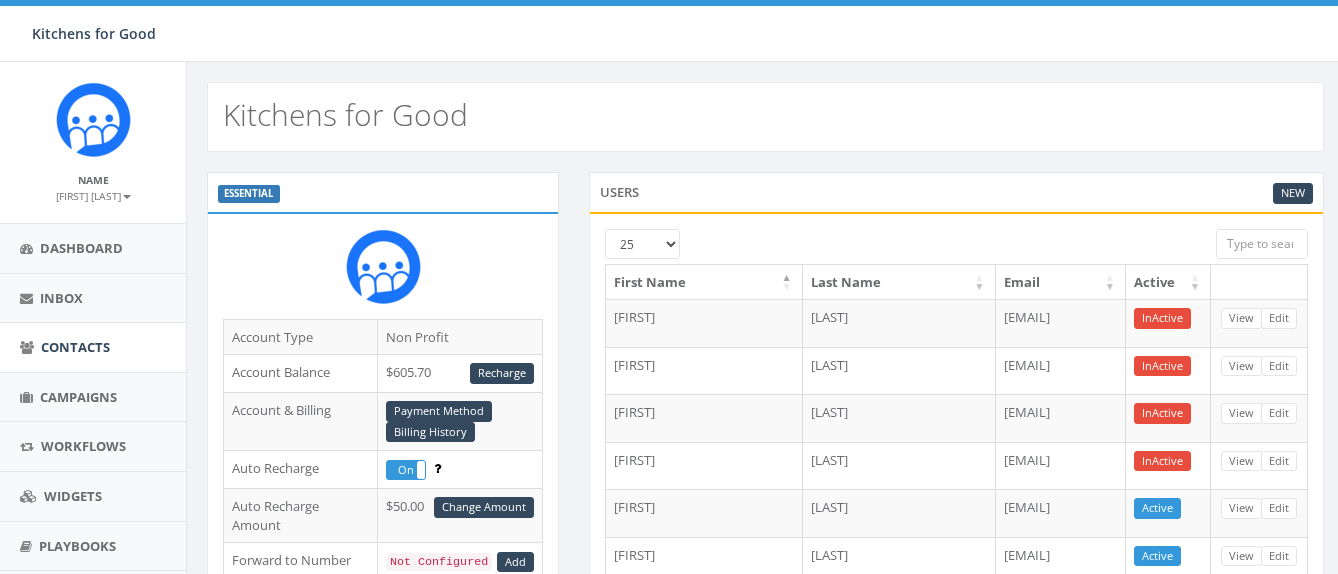 scroll, scrollTop: 0, scrollLeft: 0, axis: both 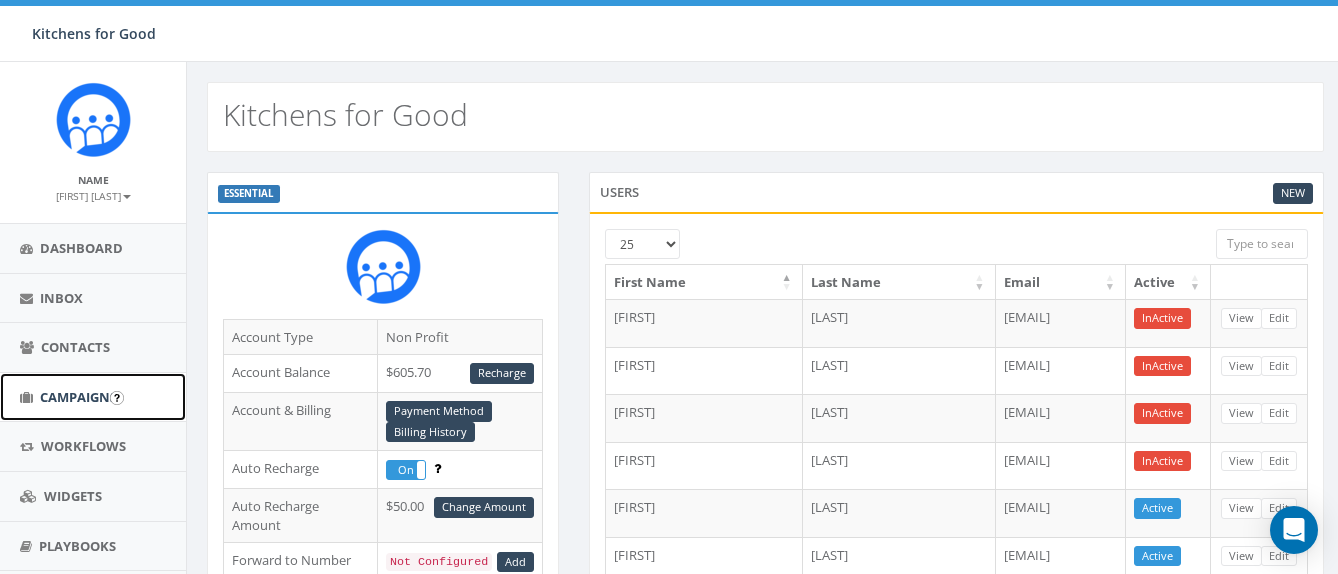 click on "Campaigns" at bounding box center [78, 397] 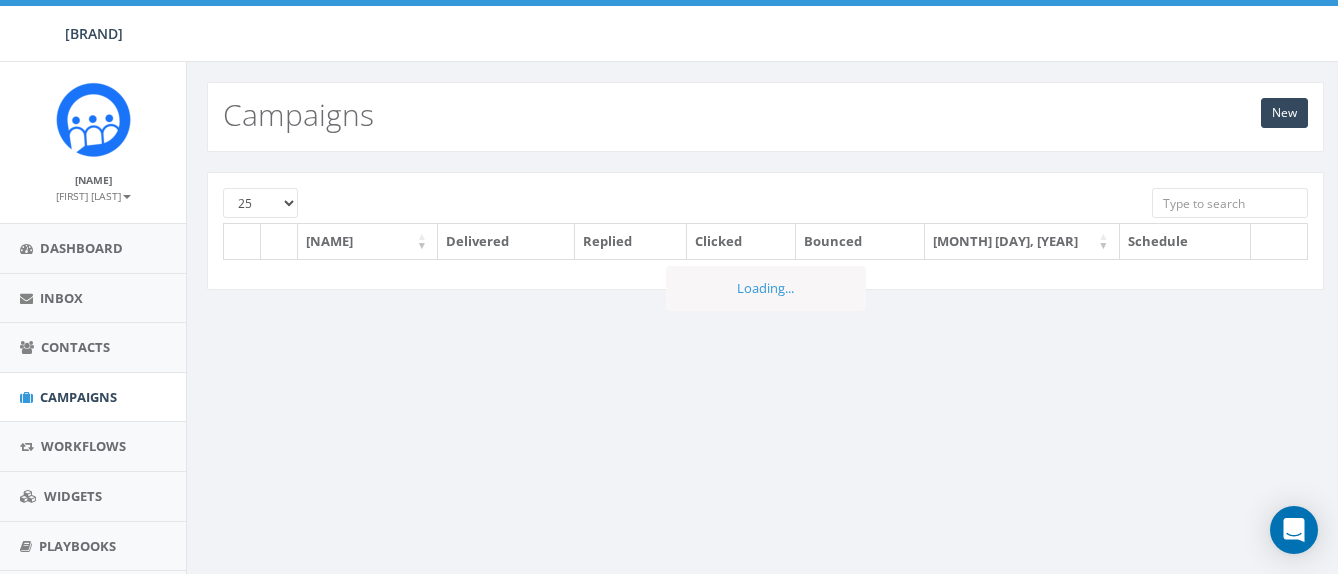 scroll, scrollTop: 0, scrollLeft: 0, axis: both 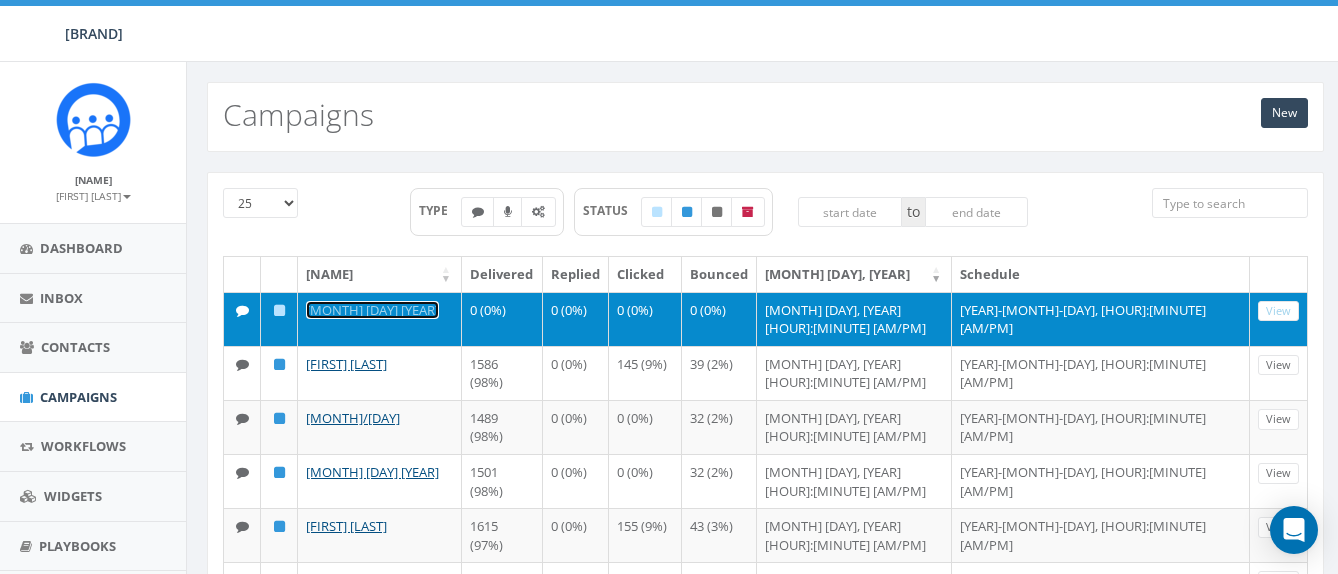 click on "[MONTH] [DAY] [YEAR]" at bounding box center (372, 310) 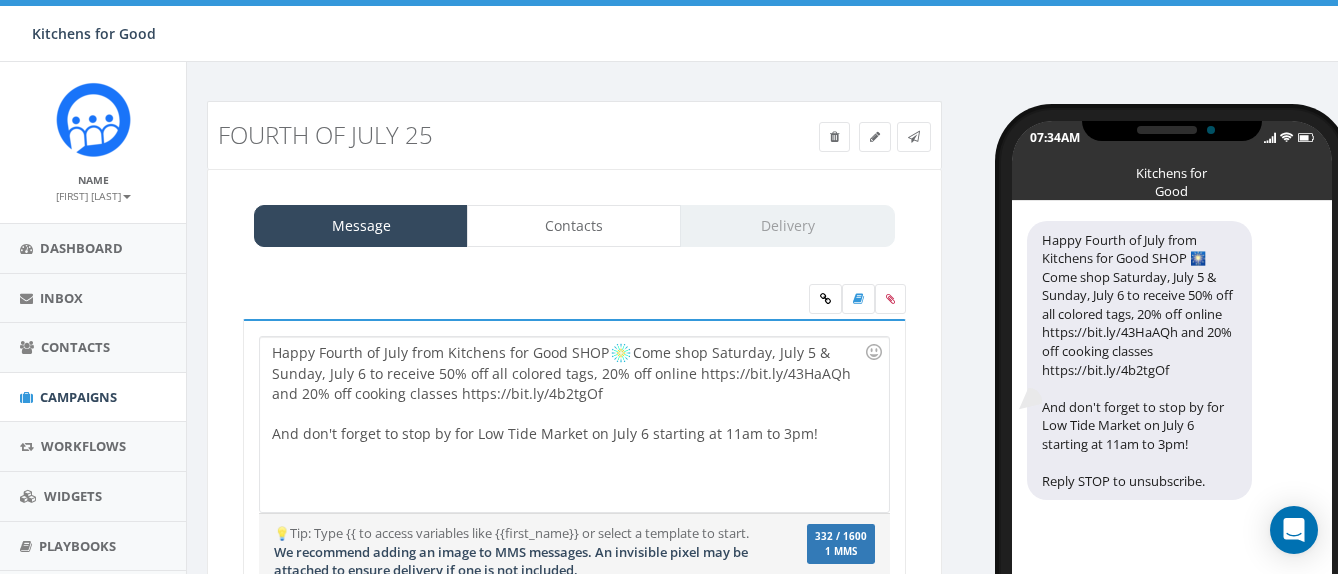 scroll, scrollTop: 0, scrollLeft: 0, axis: both 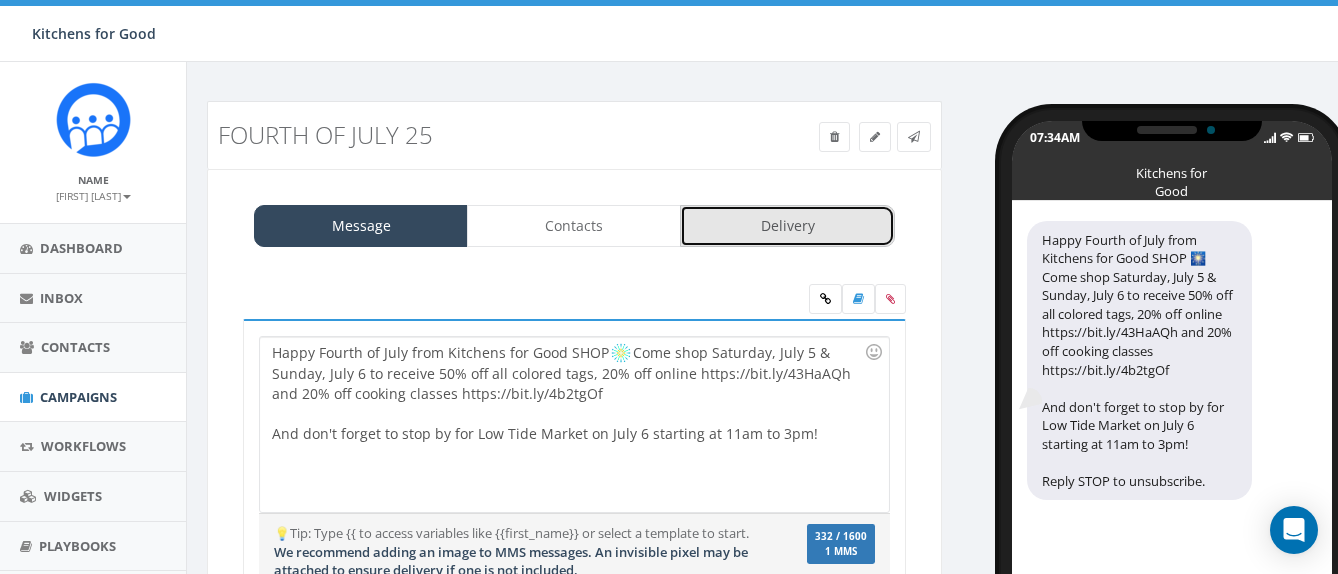 click on "Delivery" at bounding box center (787, 226) 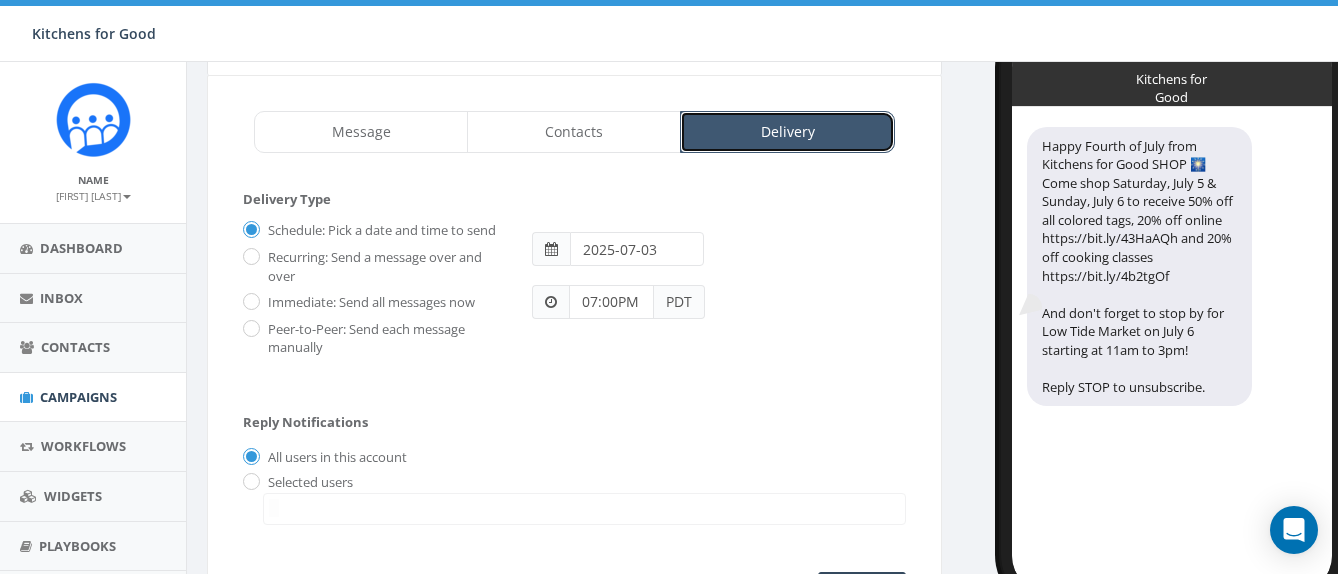 scroll, scrollTop: 273, scrollLeft: 0, axis: vertical 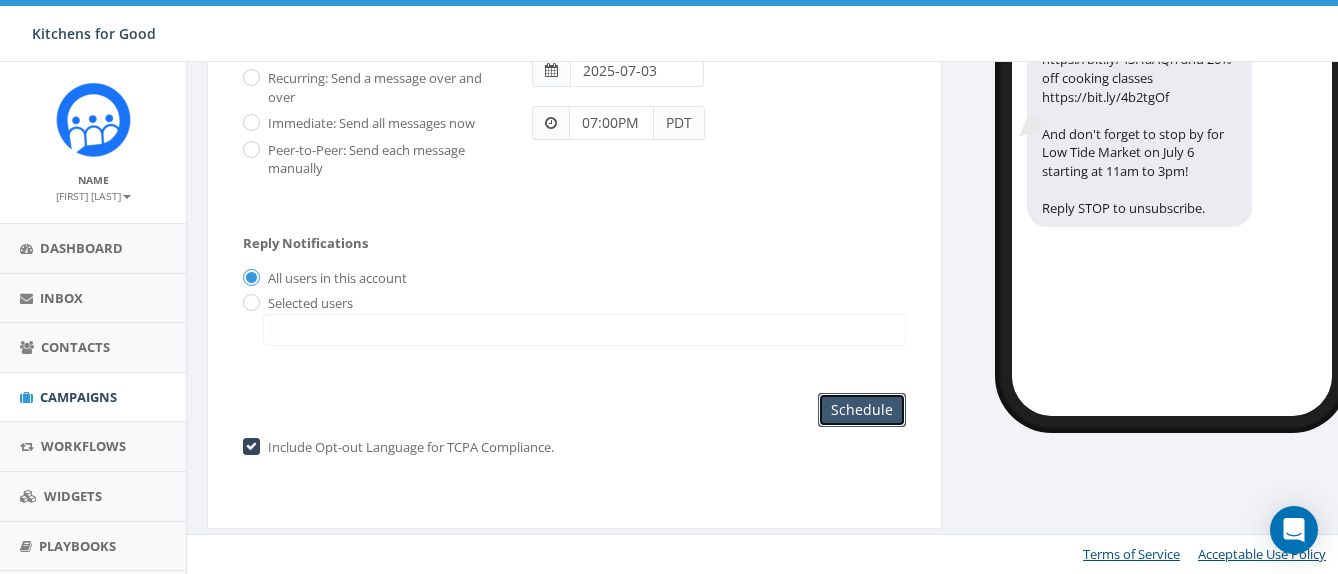 click on "Schedule" at bounding box center (862, 410) 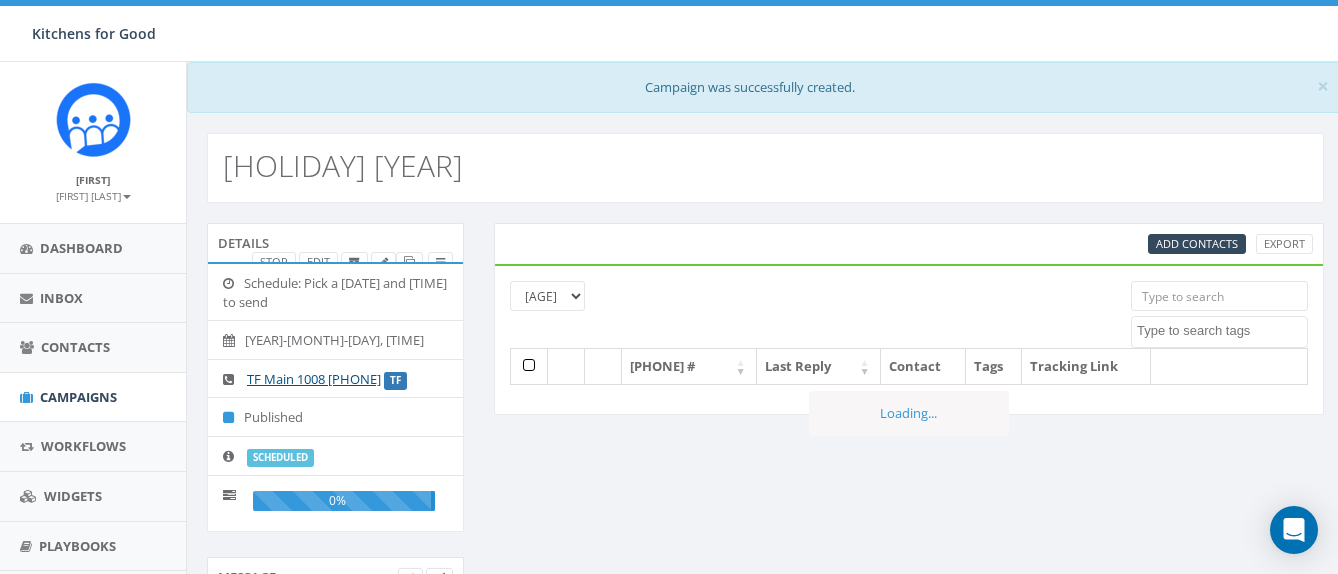 scroll, scrollTop: 0, scrollLeft: 0, axis: both 